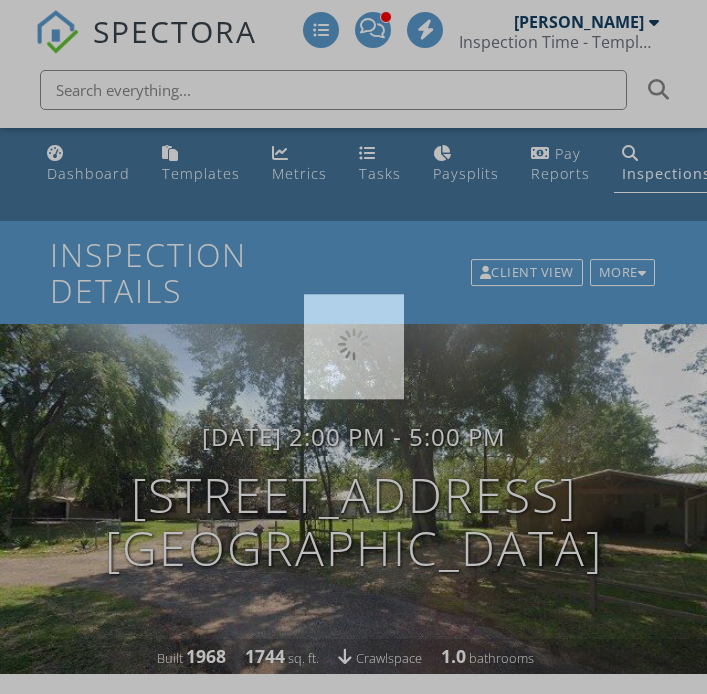 scroll, scrollTop: 0, scrollLeft: 0, axis: both 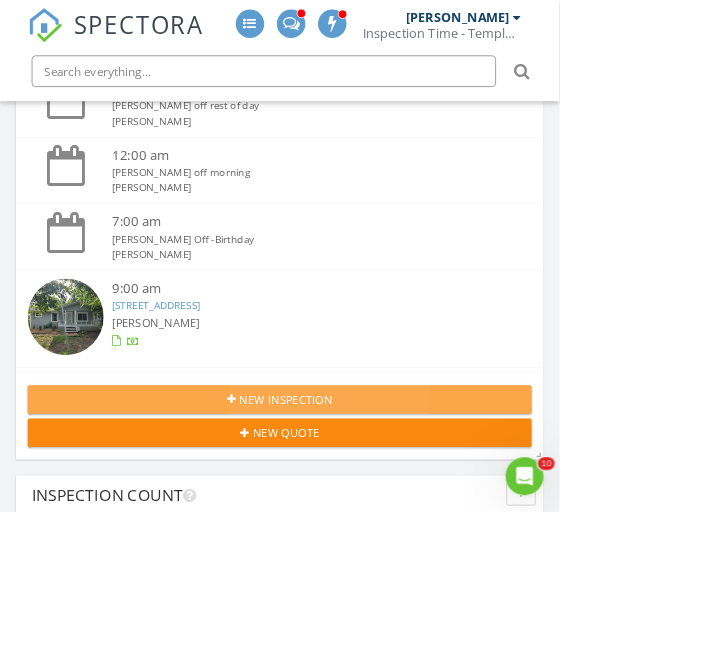 click on "New Inspection" at bounding box center [362, 505] 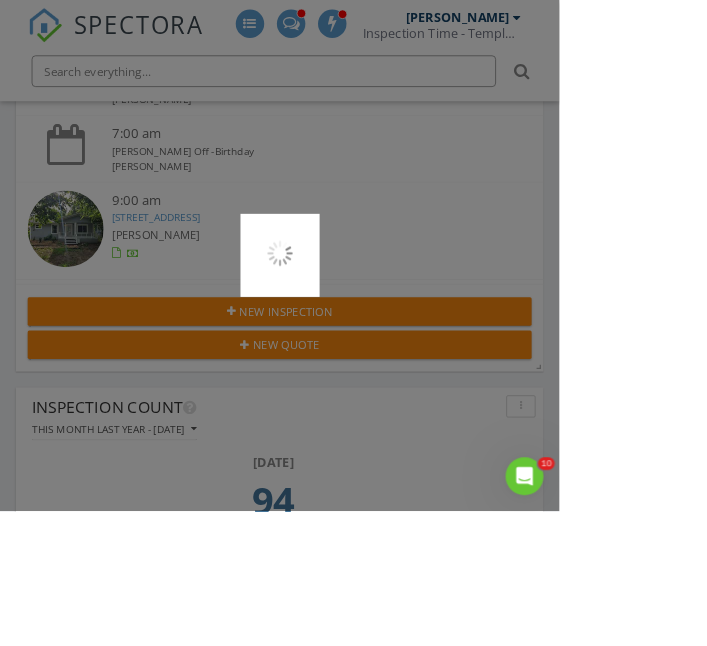 scroll, scrollTop: 505, scrollLeft: 0, axis: vertical 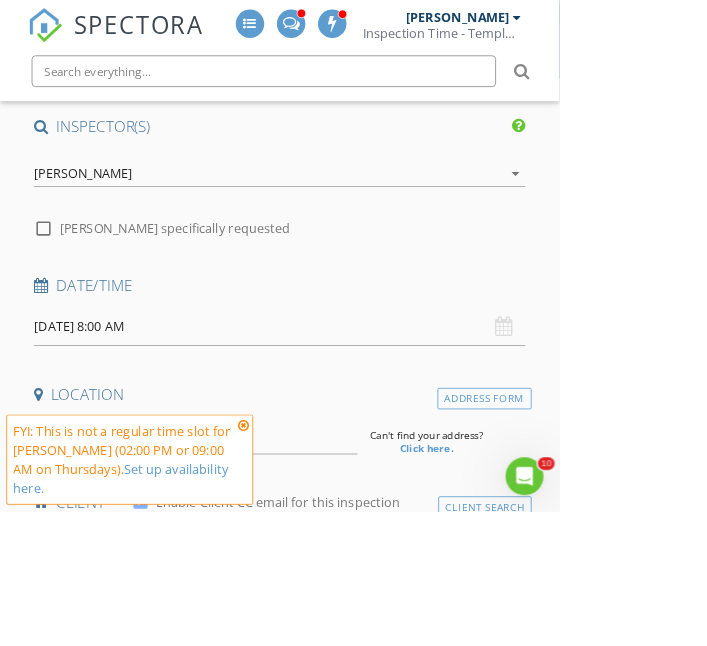 click at bounding box center [308, 537] 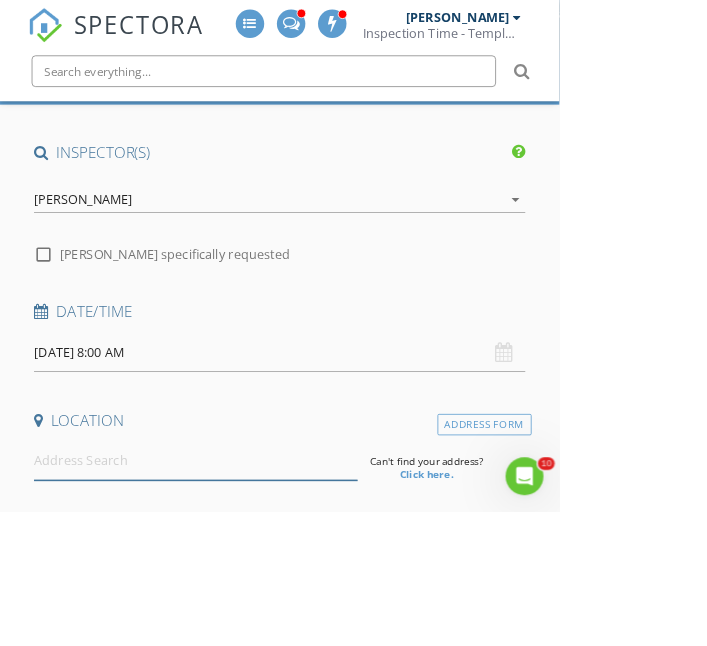 click at bounding box center [247, 582] 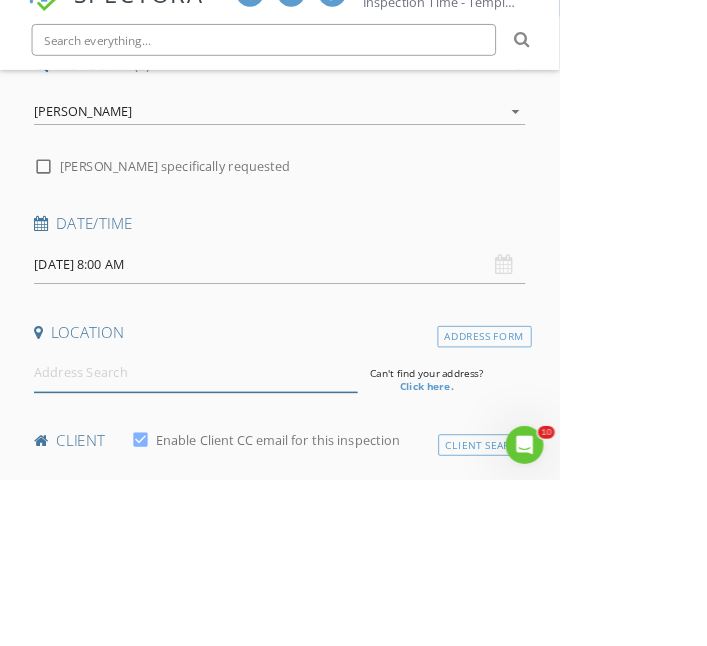 scroll, scrollTop: 228, scrollLeft: 0, axis: vertical 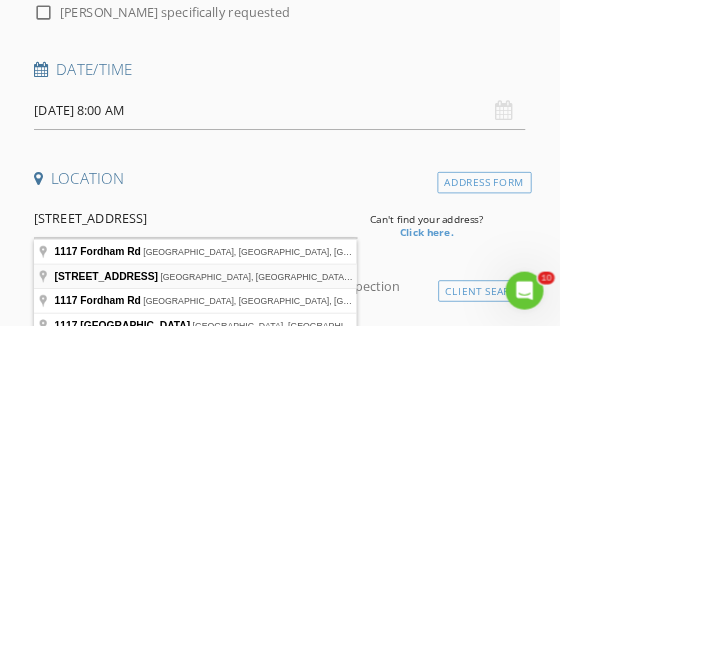 type on "1117 Fordham Rd, Dallas, TX, USA" 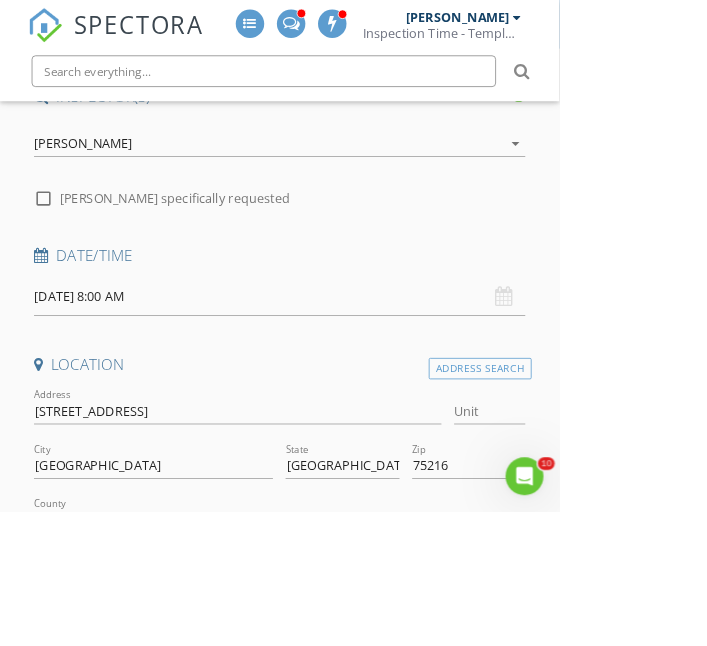 scroll, scrollTop: 241, scrollLeft: 0, axis: vertical 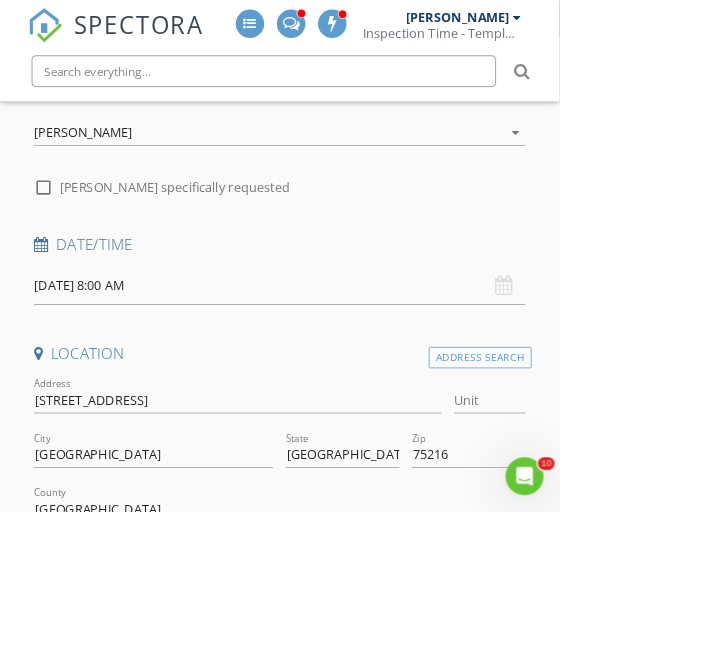 click at bounding box center [552, 713] 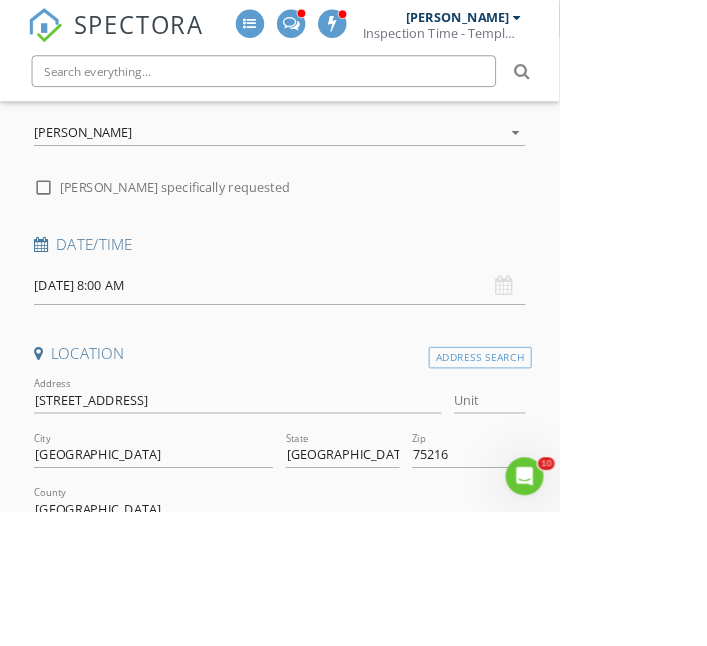 click on "Year Built" at bounding box center (353, 713) 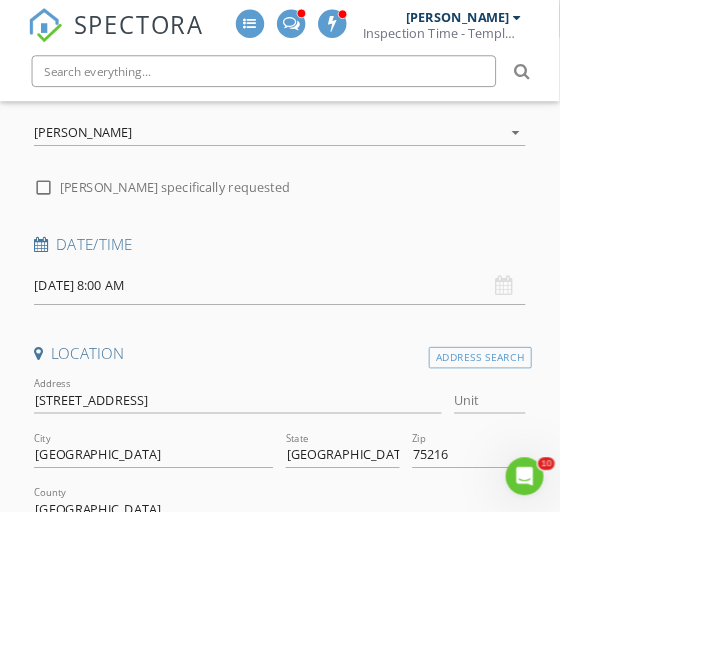 scroll, scrollTop: 342, scrollLeft: 0, axis: vertical 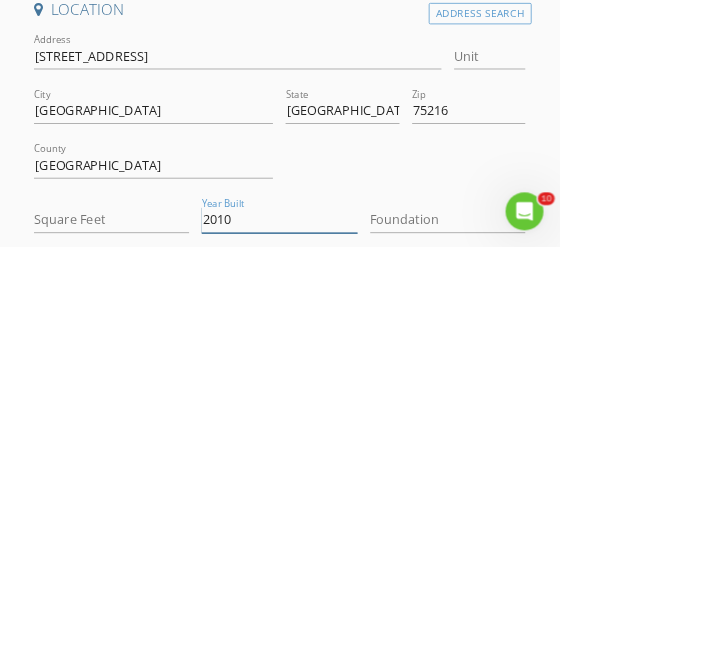 type on "2010" 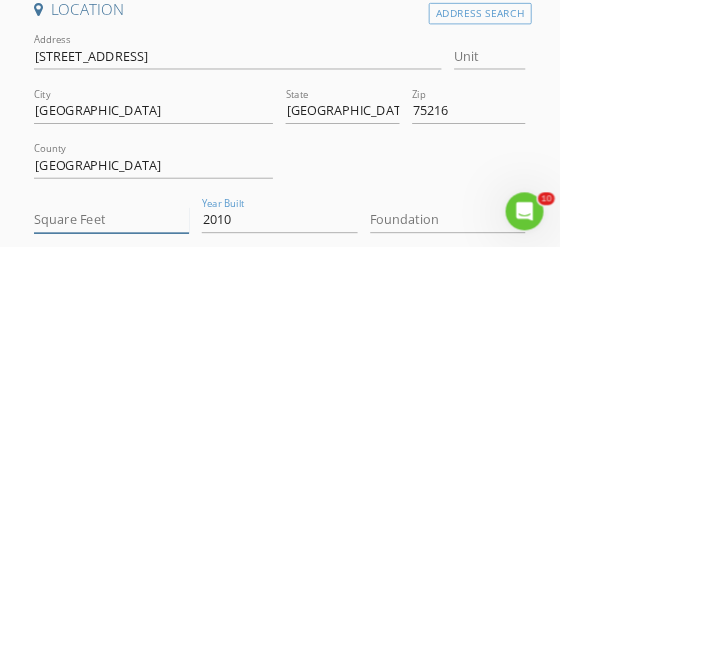 click on "Square Feet" at bounding box center [141, 612] 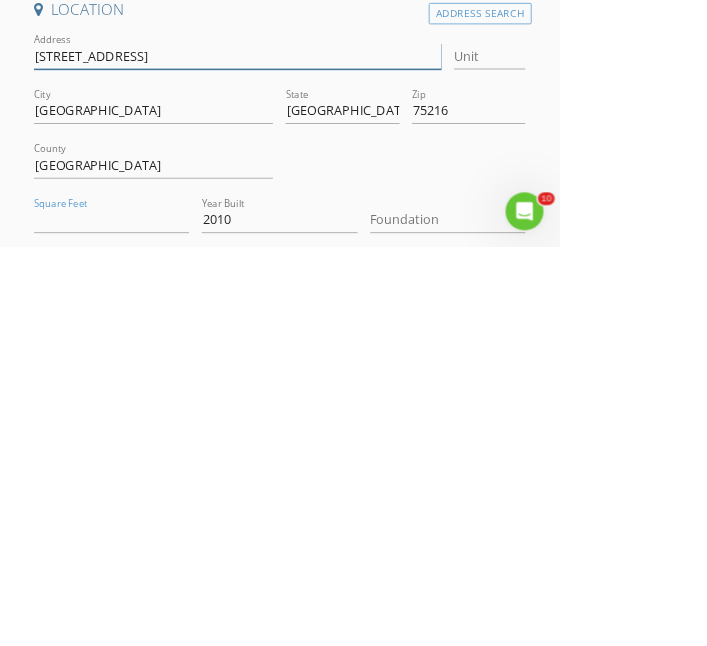 click on "1117 Fordham Rd" at bounding box center (300, 405) 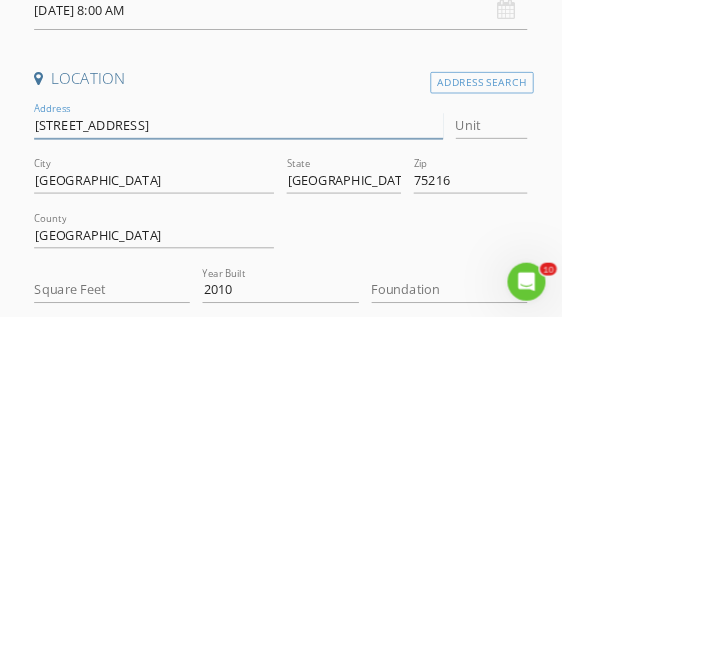 scroll, scrollTop: 342, scrollLeft: 0, axis: vertical 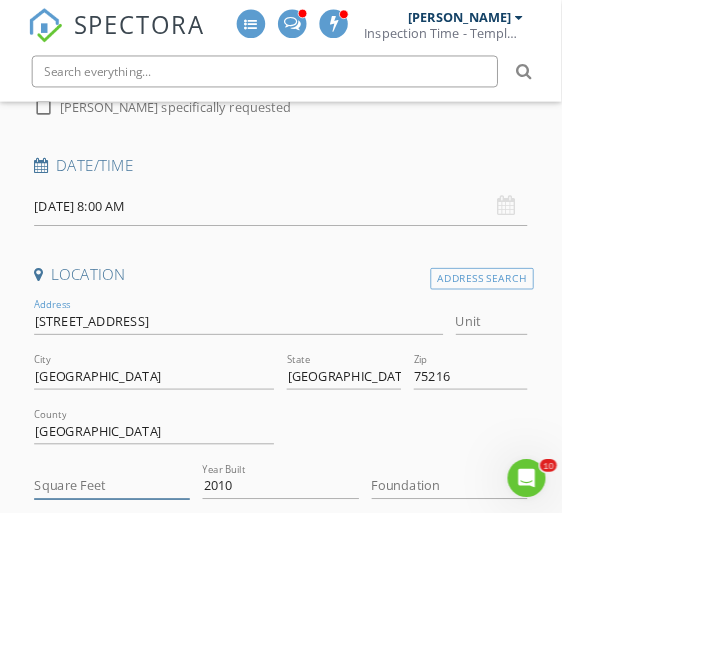 click on "Square Feet" at bounding box center (141, 612) 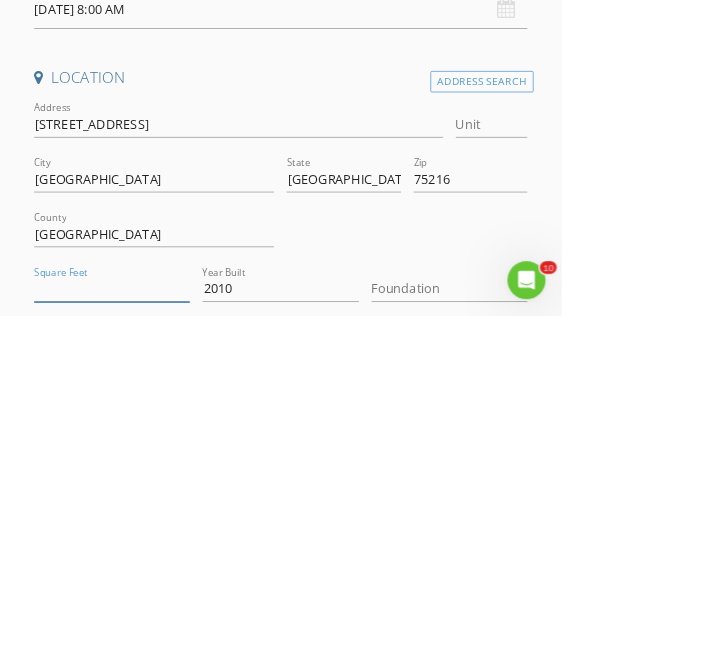 scroll, scrollTop: 348, scrollLeft: 0, axis: vertical 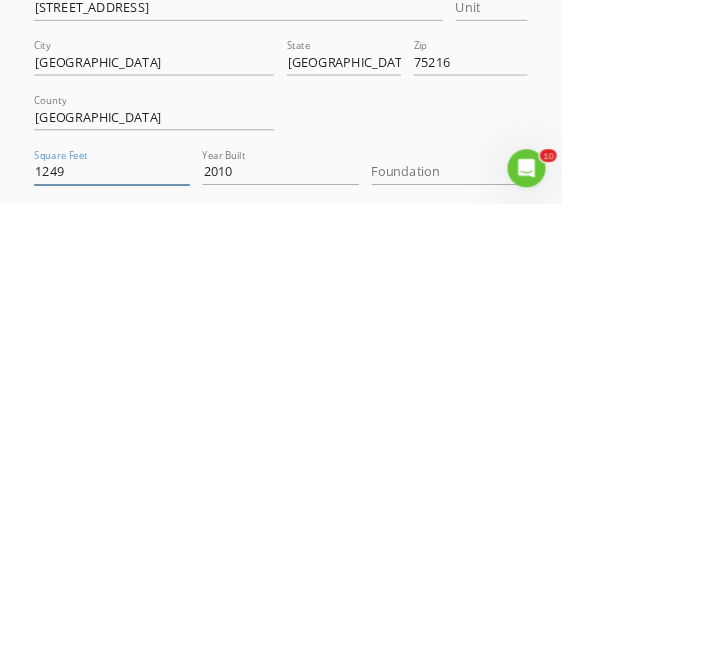 type on "1249" 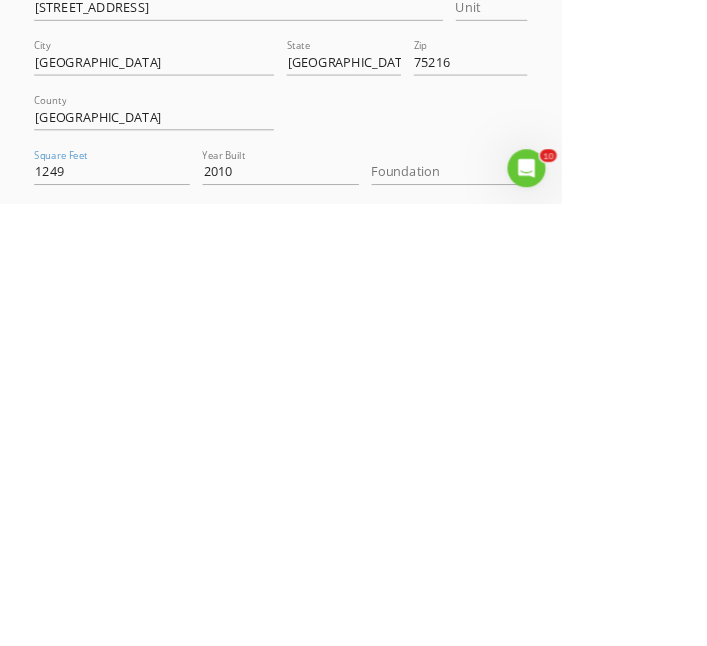 click at bounding box center [552, 606] 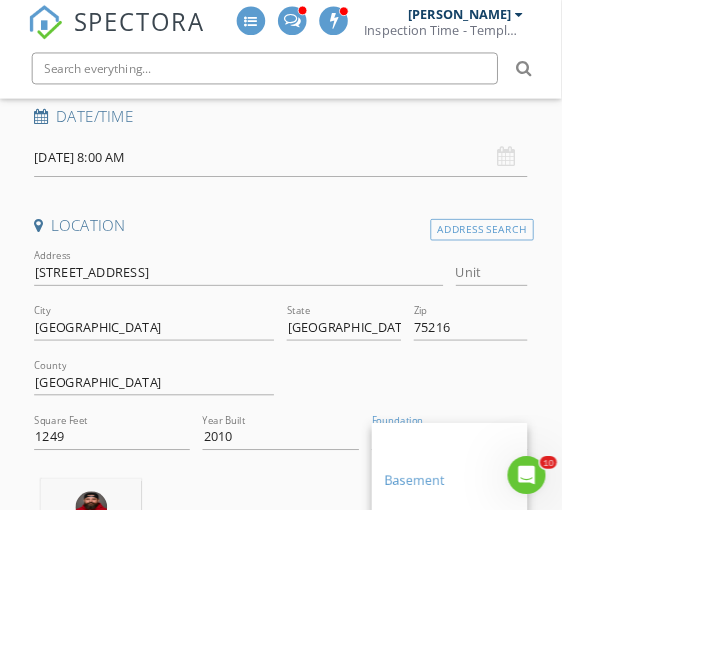 scroll, scrollTop: 403, scrollLeft: 0, axis: vertical 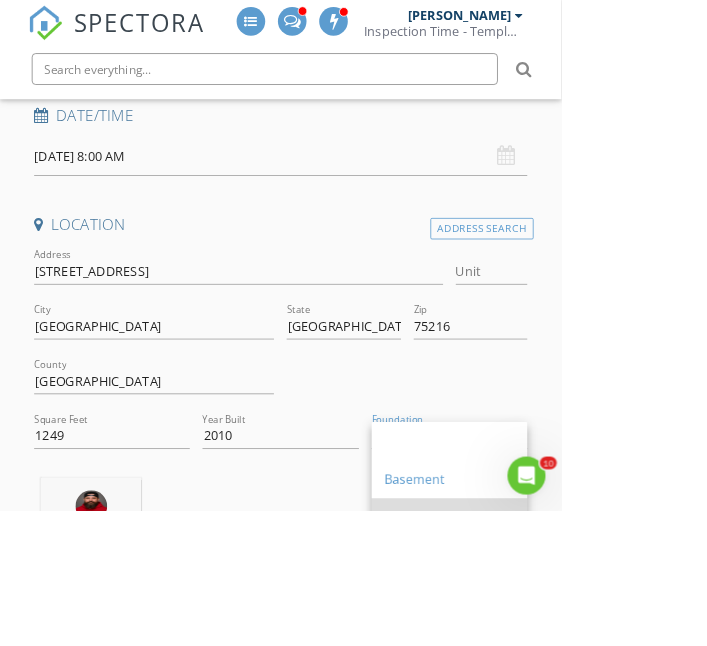 click on "Slab" at bounding box center (566, 654) 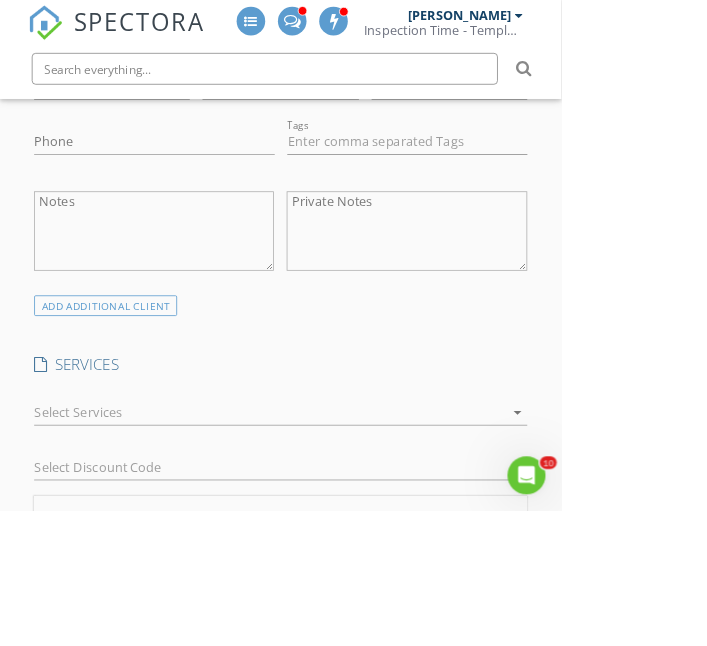 scroll, scrollTop: 1417, scrollLeft: 0, axis: vertical 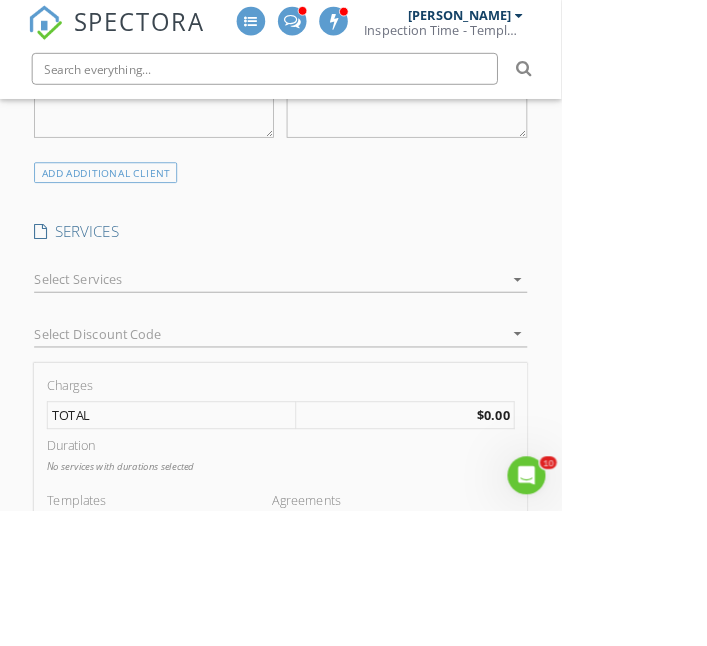click on "New Inspection
INSPECTOR(S)
check_box   Aaron Davis   PRIMARY   check_box_outline_blank   Kris Cline     check_box_outline_blank   Nicole Berheim     check_box_outline_blank   Daniel Rangel     check_box_outline_blank   Markell Jordan     check_box_outline_blank   Titus Livingston     check_box_outline_blank   Thanh Duong     check_box_outline_blank   Robert Luis Ochoa Jr     check_box_outline_blank   Carol Bubak     check_box_outline_blank   Adam Murphy     Aaron Davis arrow_drop_down   check_box_outline_blank Aaron Davis specifically requested
Date/Time
07/10/2025 8:00 AM
Location
Address Search       Address 1117 Fordham Rd   Unit   City Dallas   State TX   Zip 75216   County Dallas     Square Feet 1249   Year Built 2010   Foundation Slab arrow_drop_down     Aaron Davis     141.0 miles     (3 hours)
client
check_box   Client Search" at bounding box center [353, 806] 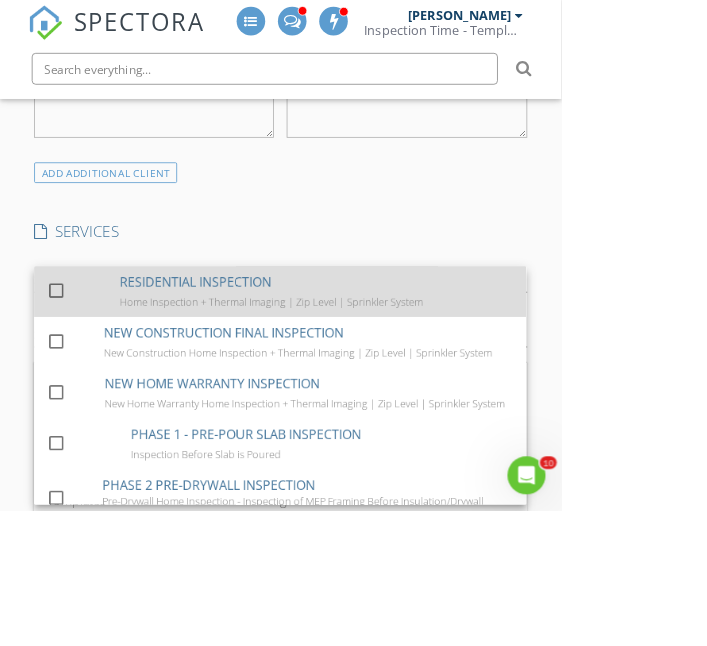 click at bounding box center [75, 387] 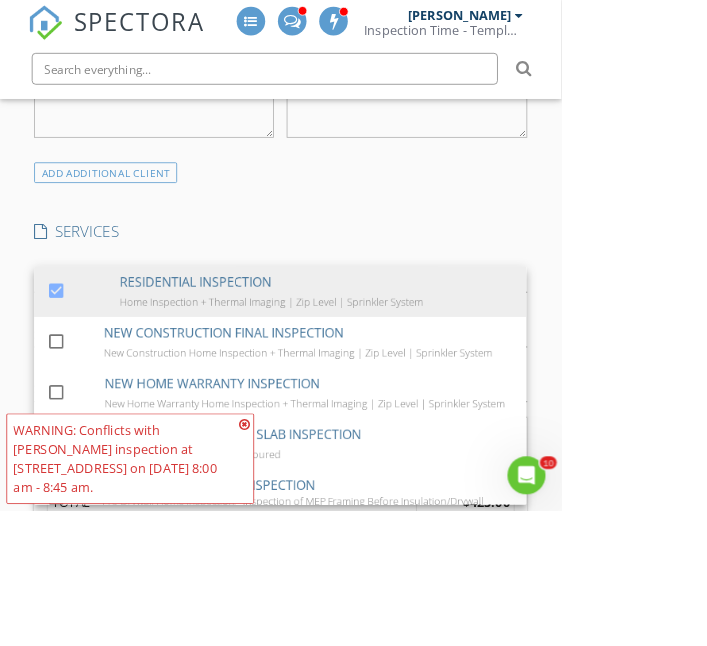 click on "SPECTORA
Aaron Davis
Inspection Time - Temple/Waco
Role:
Inspector
Change Role
Dashboard
New Inspection
Inspections
Calendar
Template Editor
Contacts
Automations
Team
Metrics
Payments
Data Exports
Billing
Conversations
Tasks
Reporting
Advanced
Equipment
Settings
What's New
Sign Out
Change Active Role
Your account has more than one possible role. Please choose how you'd like to view the site:
Company/Agency
City
Role
Dashboard
Templates
Metrics
Tasks
Paysplits
Pay Reports
Inspections
Settings
Support Center
Basement Slab Crawlspace       Truck" at bounding box center [353, 773] 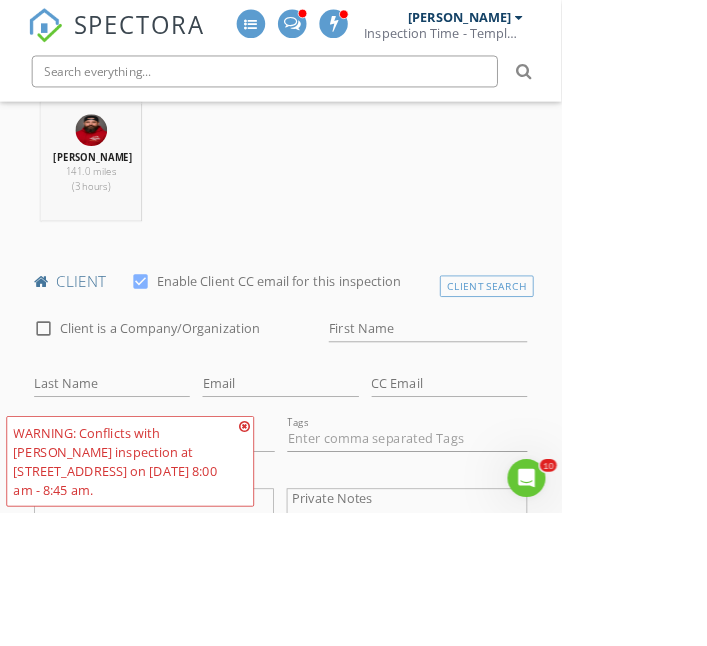 scroll, scrollTop: 871, scrollLeft: 0, axis: vertical 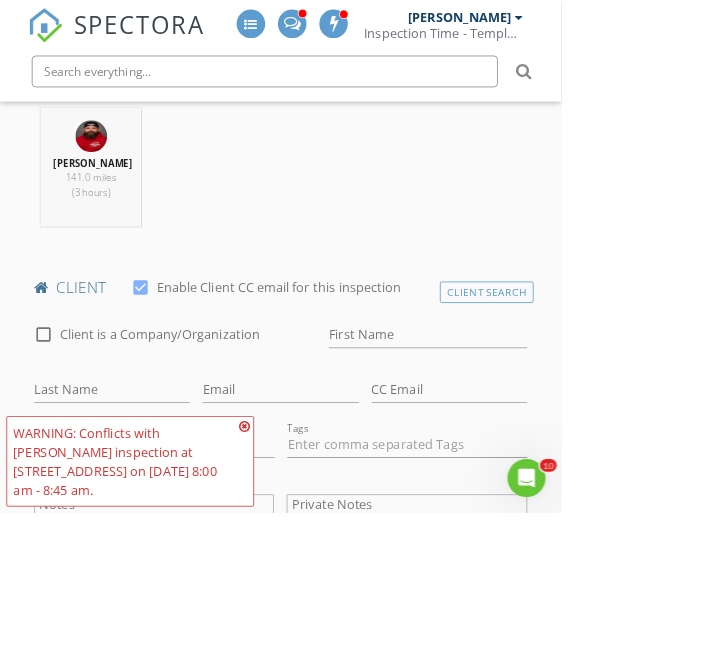 click at bounding box center [308, 537] 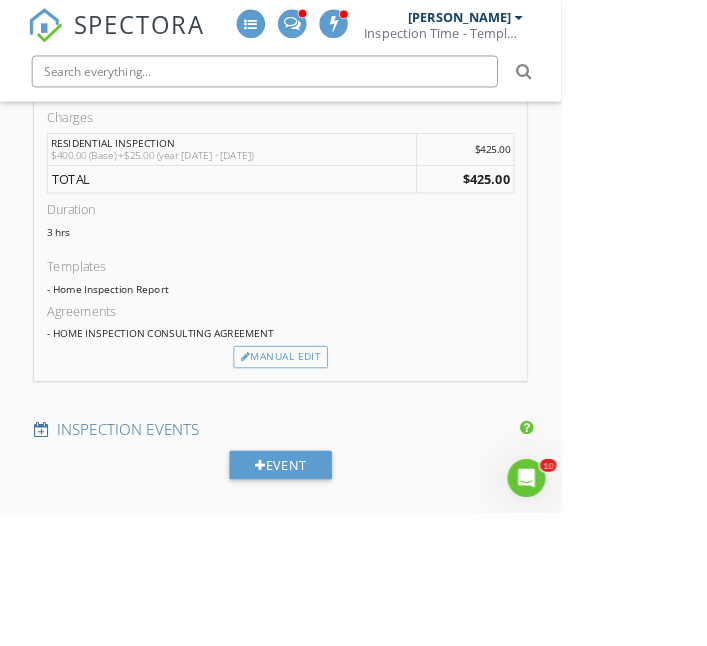 scroll, scrollTop: 1827, scrollLeft: 0, axis: vertical 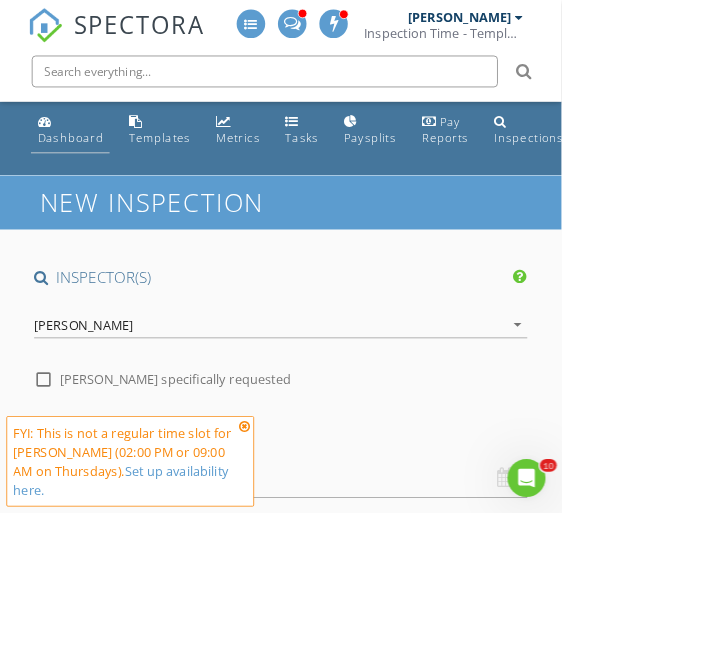 click on "Dashboard" at bounding box center (88, 164) 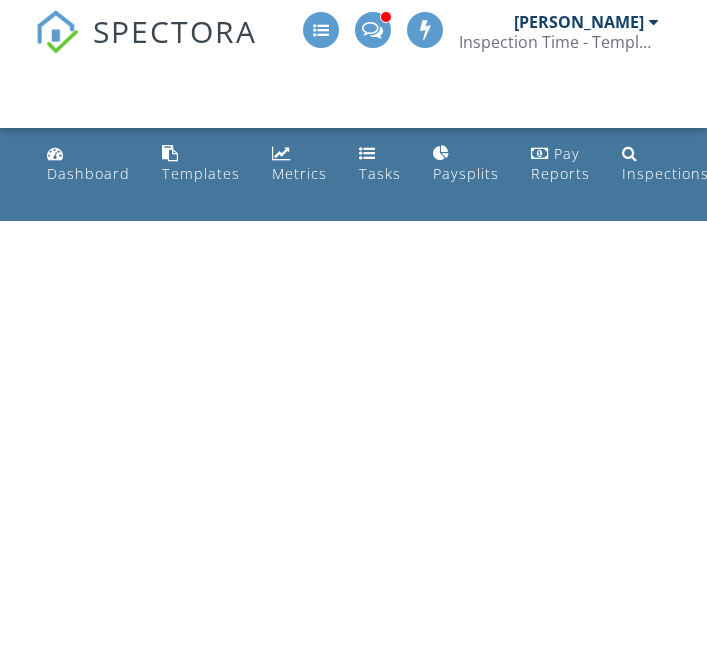 scroll, scrollTop: 0, scrollLeft: 0, axis: both 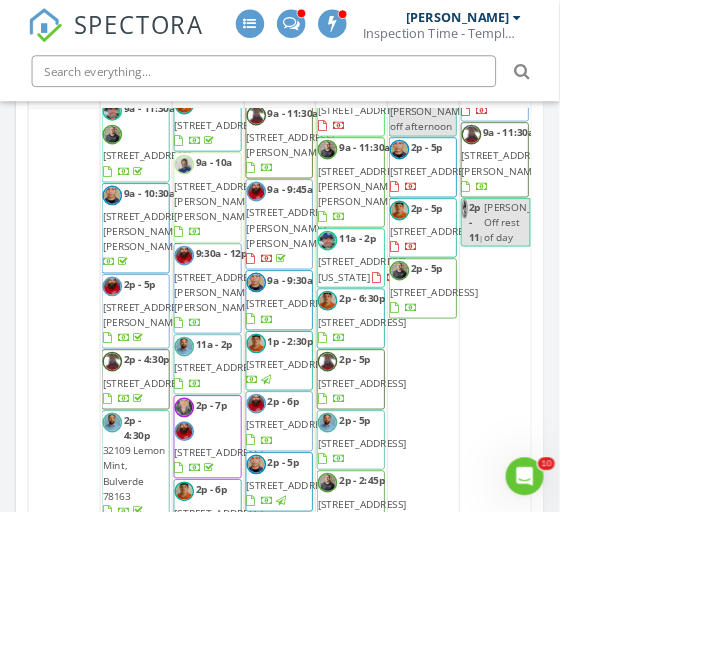 click on "8a - 1p
appointment" at bounding box center (444, -227) 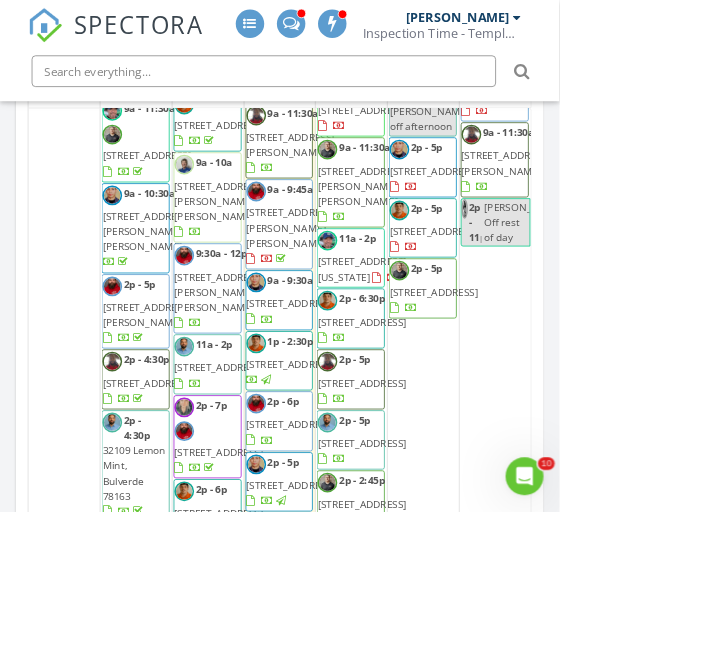 click on "SPECTORA
Aaron Davis
Inspection Time - Temple/Waco
Role:
Inspector
Change Role
Dashboard
New Inspection
Inspections
Calendar
Template Editor
Contacts
Automations
Team
Metrics
Payments
Data Exports
Billing
Conversations
Tasks
Reporting
Advanced
Equipment
Settings
What's New
Sign Out
Change Active Role
Your account has more than one possible role. Please choose how you'd like to view the site:
Company/Agency
City
Role
Dashboard
Templates
Metrics
Tasks
Paysplits
Pay Reports
Inspections
Settings
Support Center
All schedulers" at bounding box center [353, 3943] 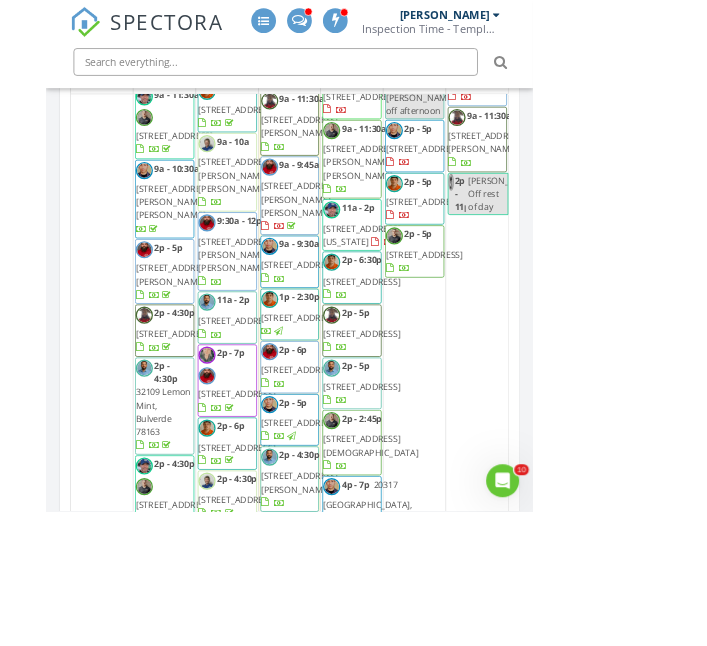 scroll, scrollTop: 2390, scrollLeft: 0, axis: vertical 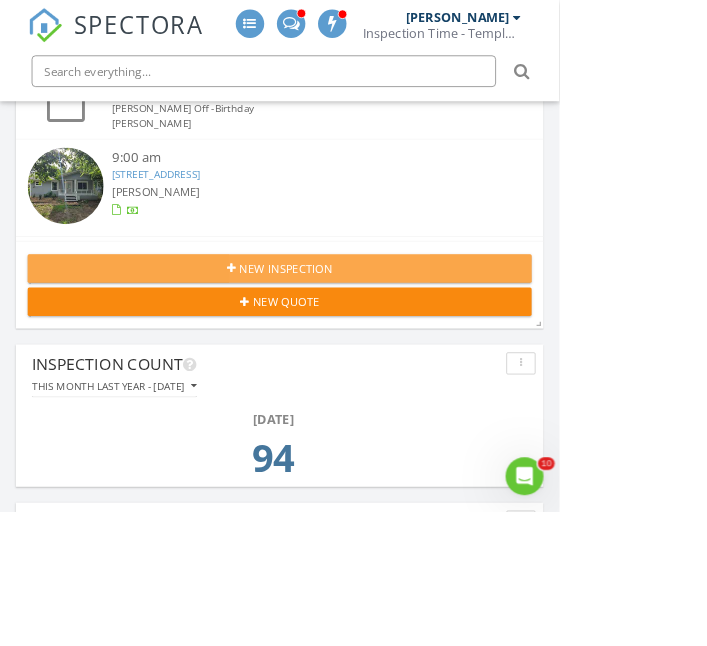 click on "New Inspection" at bounding box center [353, 340] 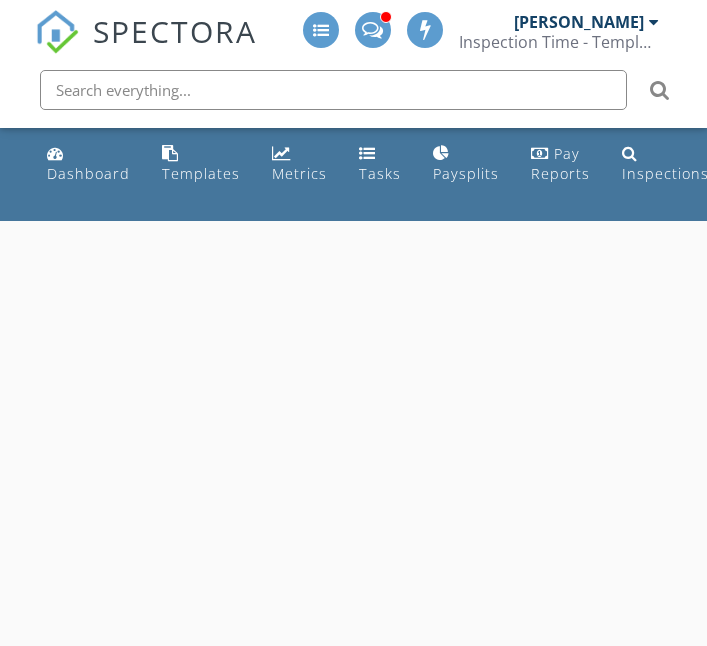 scroll, scrollTop: 0, scrollLeft: 0, axis: both 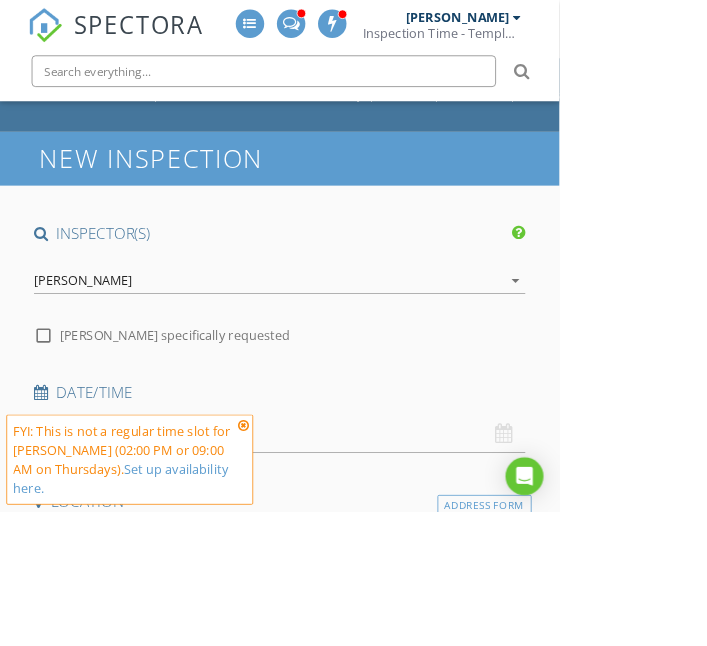 click on "[PERSON_NAME]" at bounding box center [105, 355] 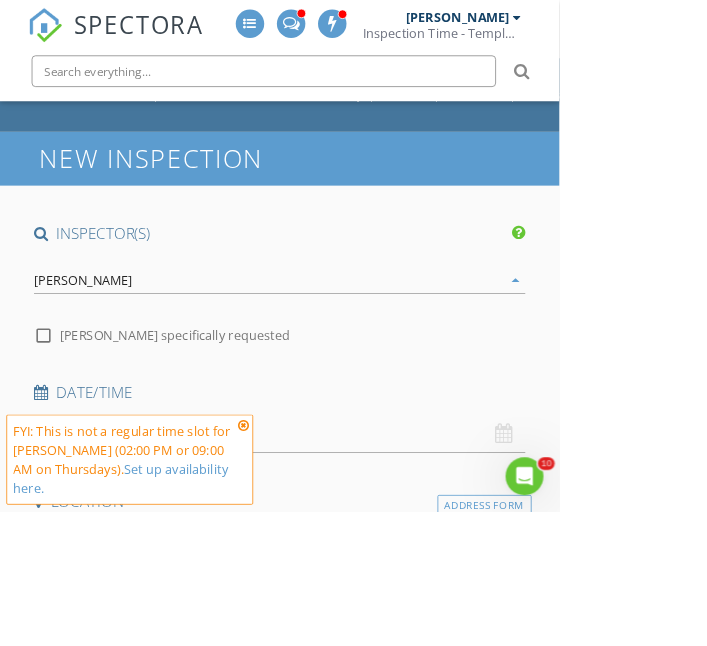 scroll, scrollTop: 0, scrollLeft: 0, axis: both 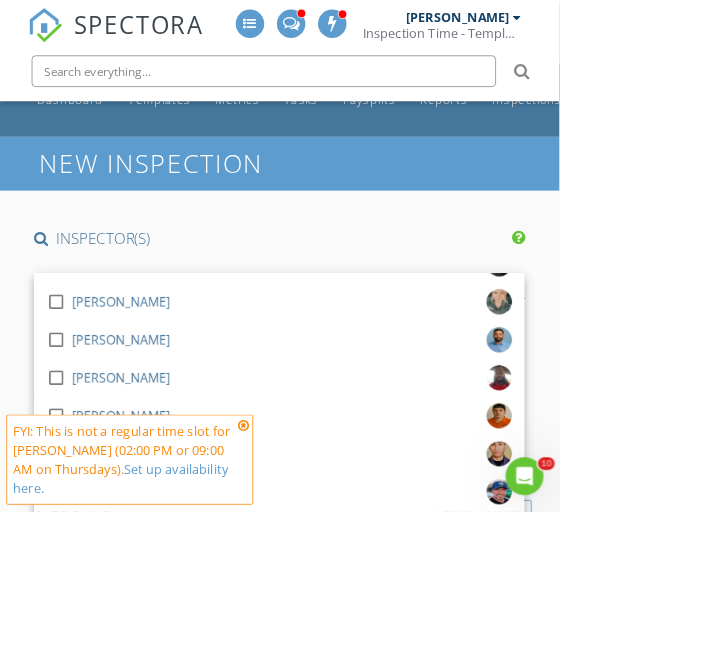 click at bounding box center [71, 717] 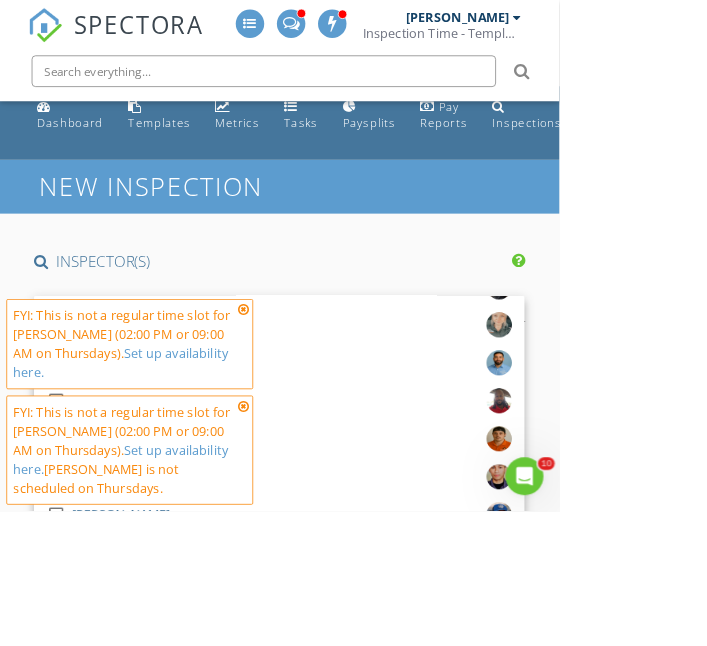 scroll, scrollTop: 18, scrollLeft: 0, axis: vertical 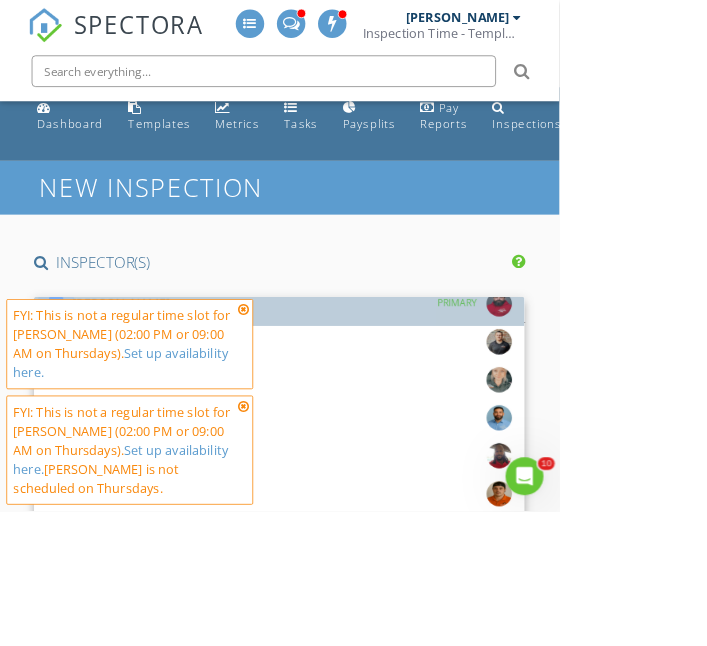 click at bounding box center (71, 384) 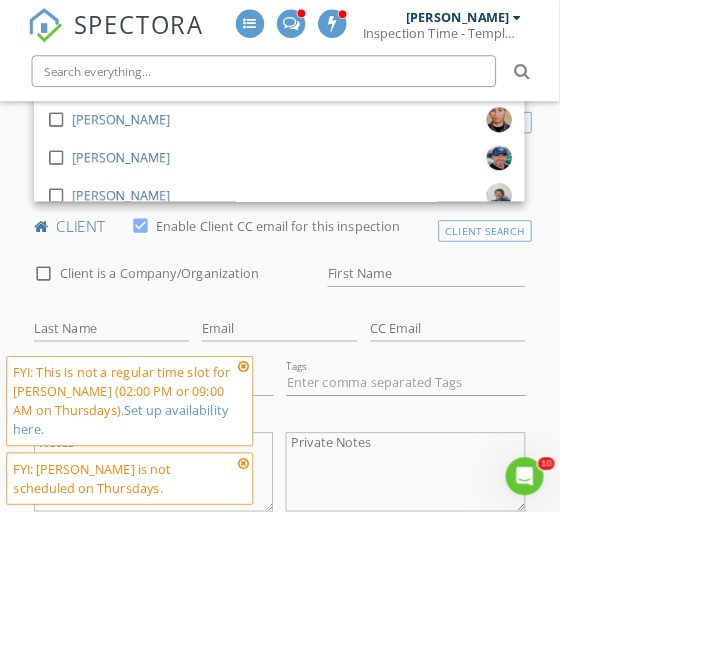 scroll, scrollTop: 540, scrollLeft: 0, axis: vertical 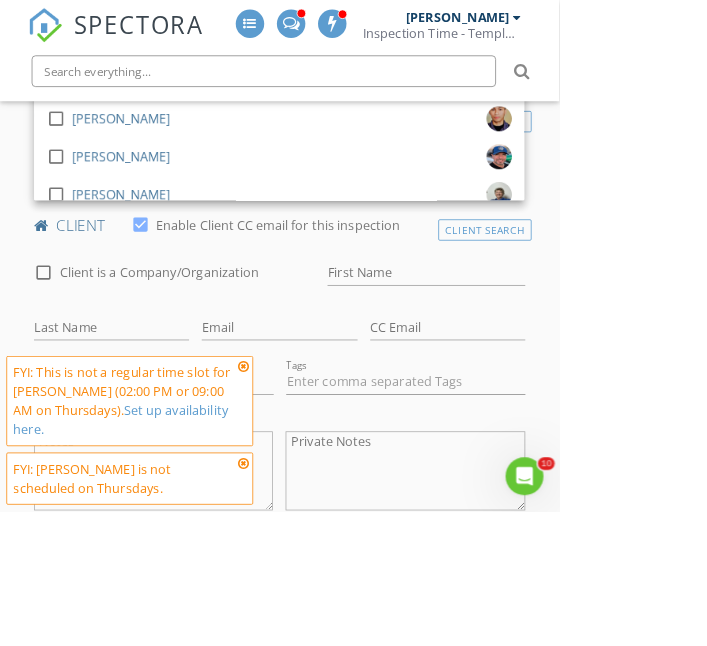 click at bounding box center [308, 463] 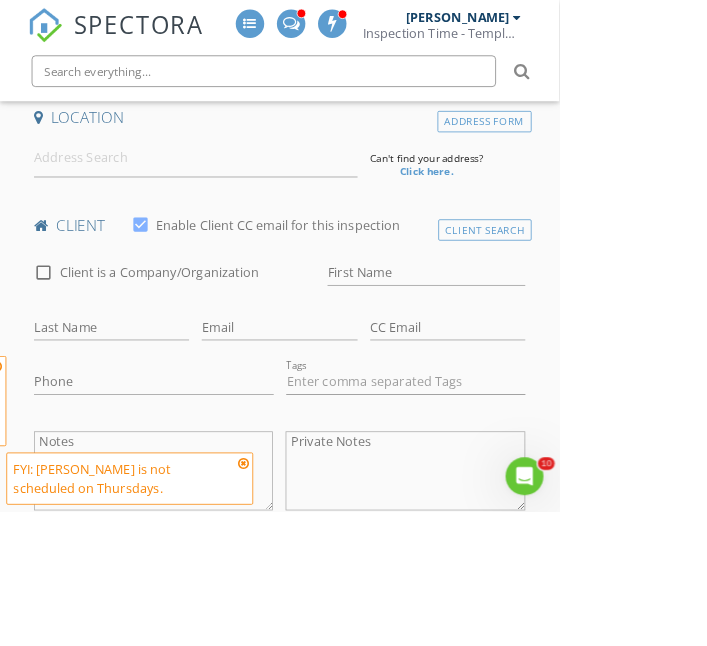 click at bounding box center [308, 585] 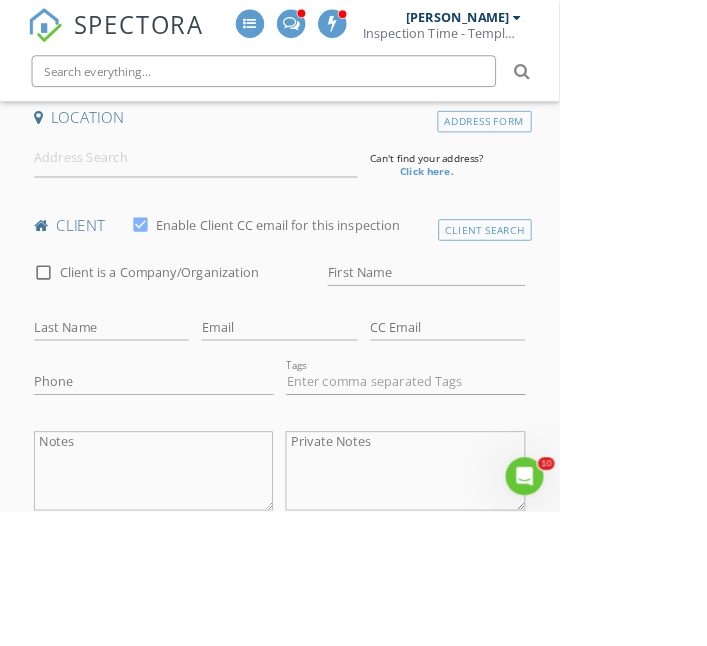 click at bounding box center (339, 823) 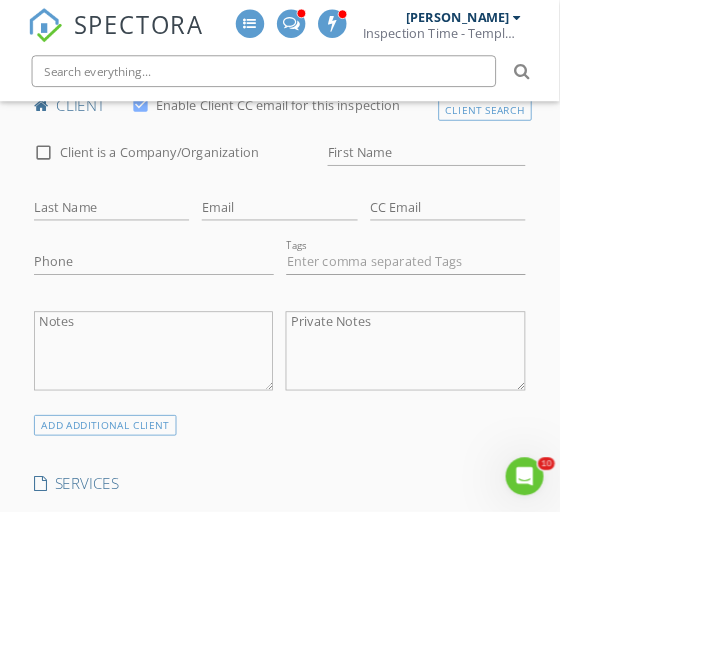 scroll, scrollTop: 694, scrollLeft: 0, axis: vertical 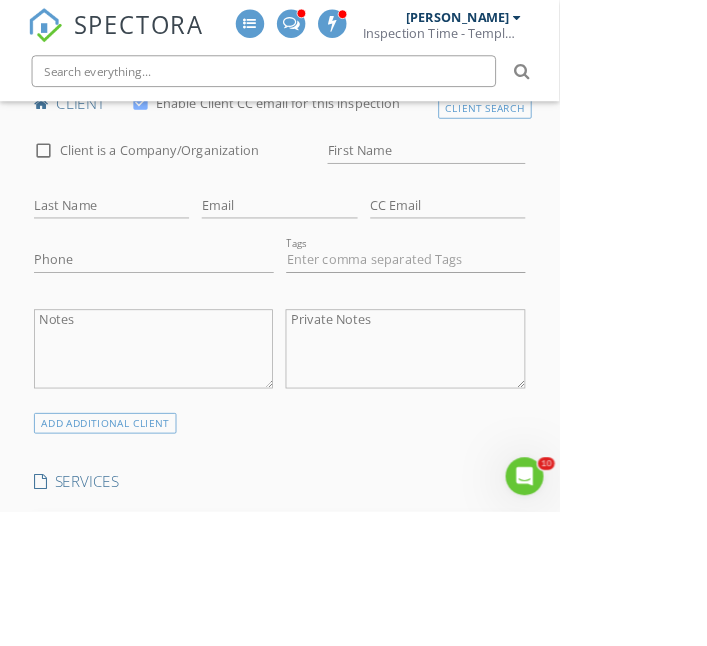 click at bounding box center [71, 747] 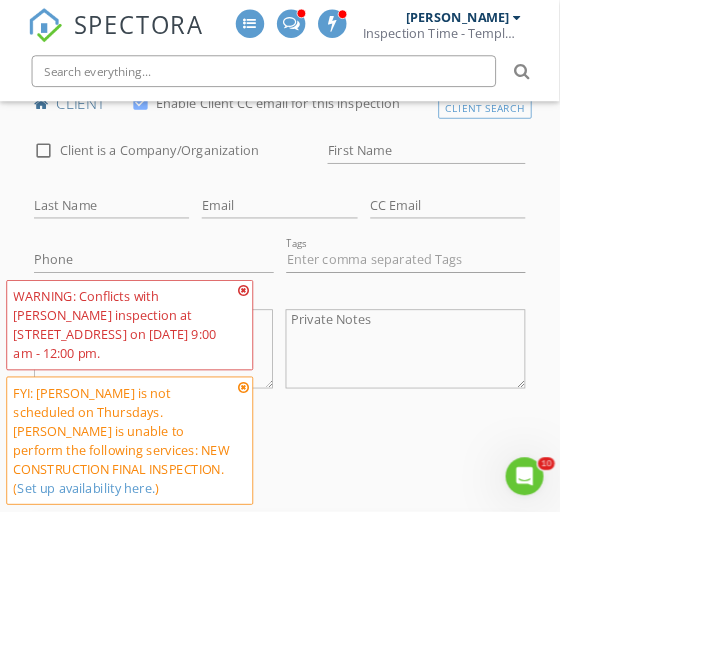 click on "SPECTORA
Aaron Davis
Inspection Time - Temple/Waco
Role:
Inspector
Change Role
Dashboard
New Inspection
Inspections
Calendar
Template Editor
Contacts
Automations
Team
Metrics
Payments
Data Exports
Billing
Conversations
Tasks
Reporting
Advanced
Equipment
Settings
What's New
Sign Out
Change Active Role
Your account has more than one possible role. Please choose how you'd like to view the site:
Company/Agency
City
Role
Dashboard
Templates
Metrics
Tasks
Paysplits
Pay Reports
Inspections
Settings
Support Center
Google Listing Truck Tiktok Porch" at bounding box center [353, 1291] 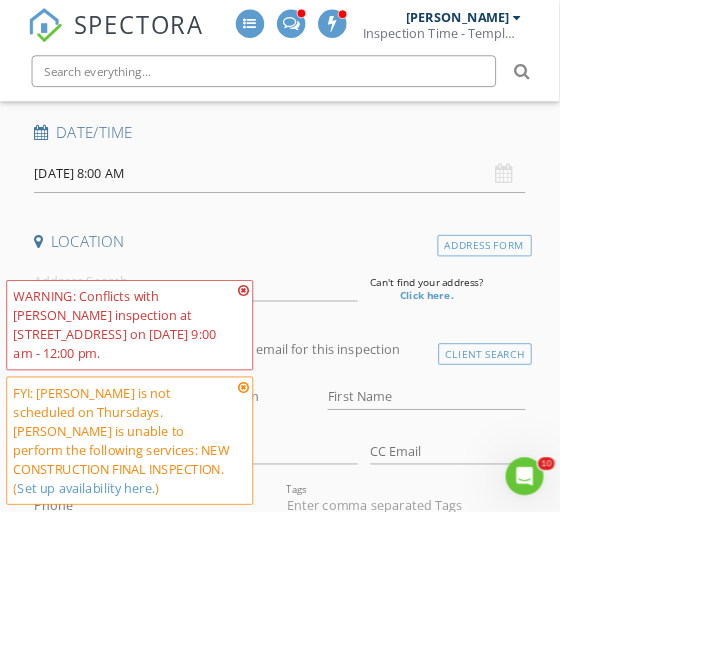 scroll, scrollTop: 383, scrollLeft: 0, axis: vertical 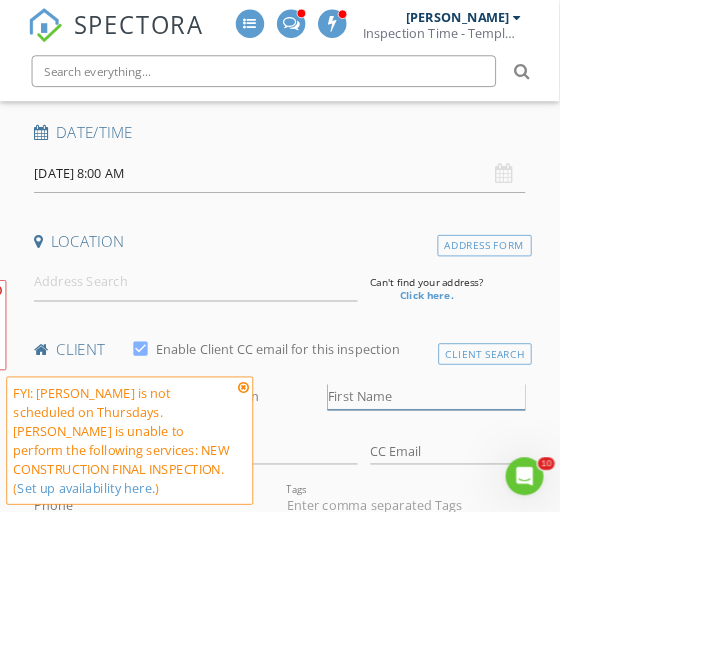 click on "First Name" at bounding box center (539, 501) 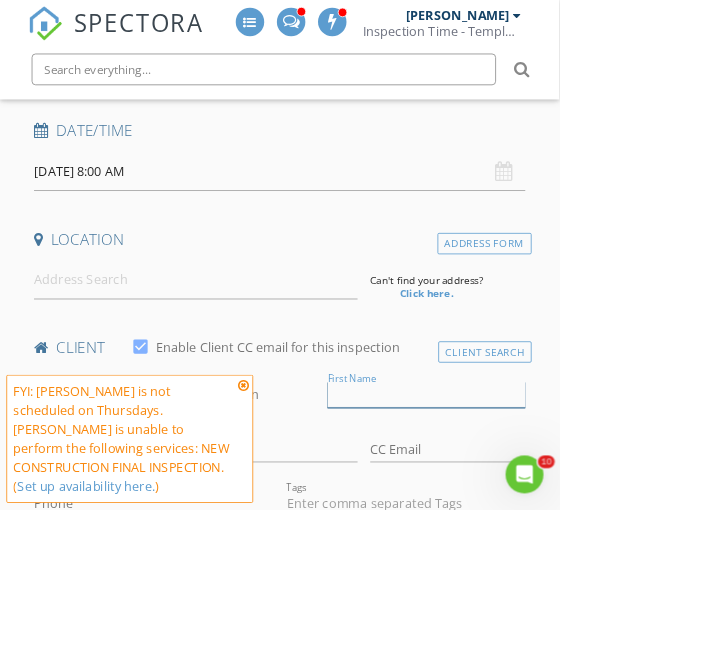 scroll, scrollTop: 383, scrollLeft: 0, axis: vertical 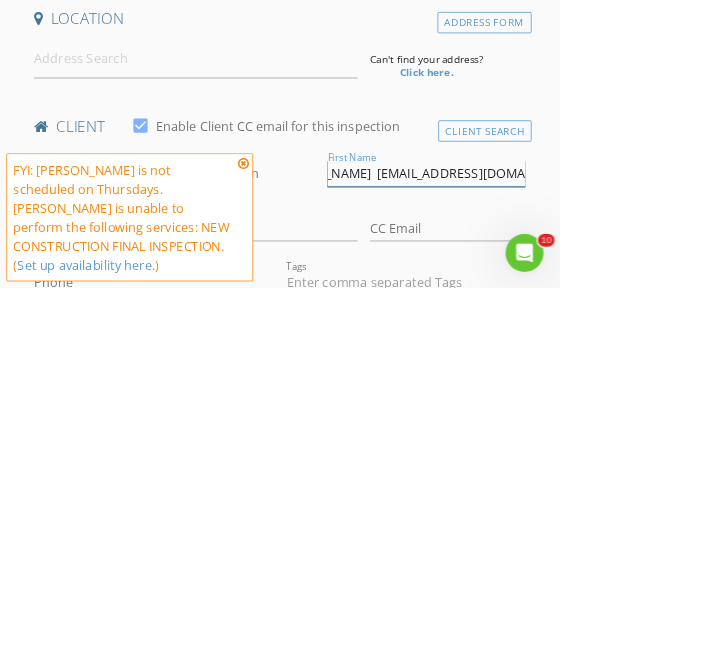 type on "John Krustchinsky  johnkru200@yahoo.com" 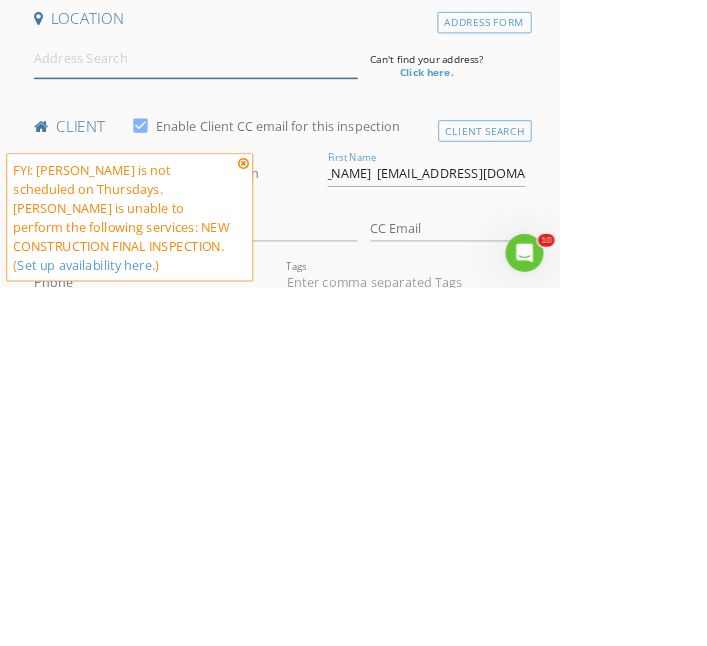 click at bounding box center (247, 356) 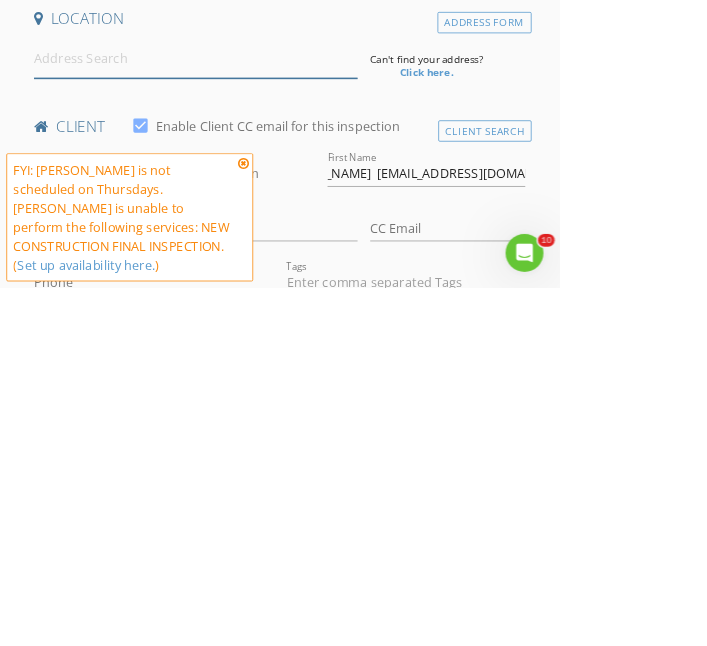 scroll, scrollTop: 0, scrollLeft: 0, axis: both 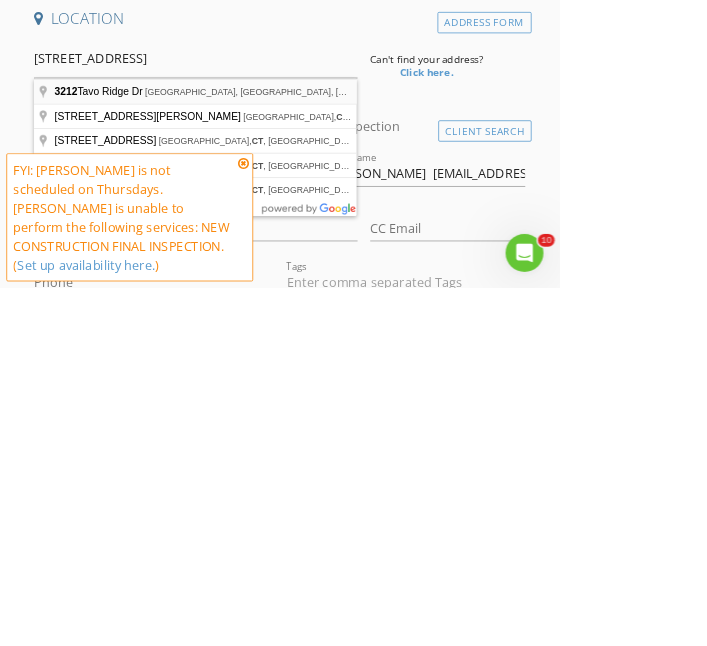 type on "3212 Tavo Ridge Dr, Conroe, TX, USA" 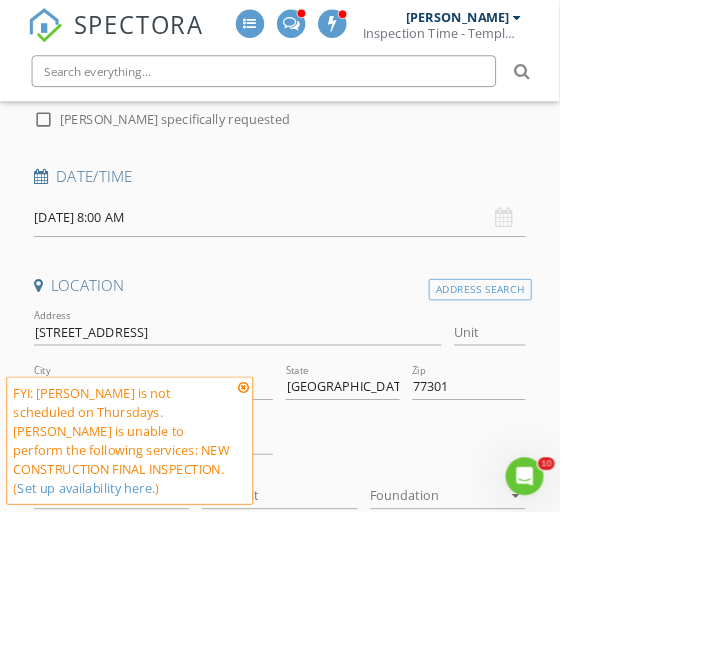 click at bounding box center (308, 489) 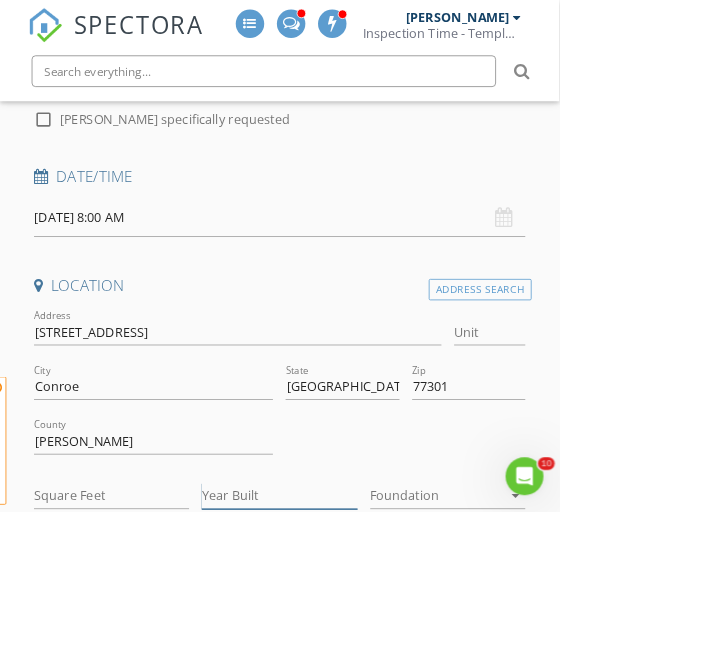 click on "Year Built" at bounding box center [353, 627] 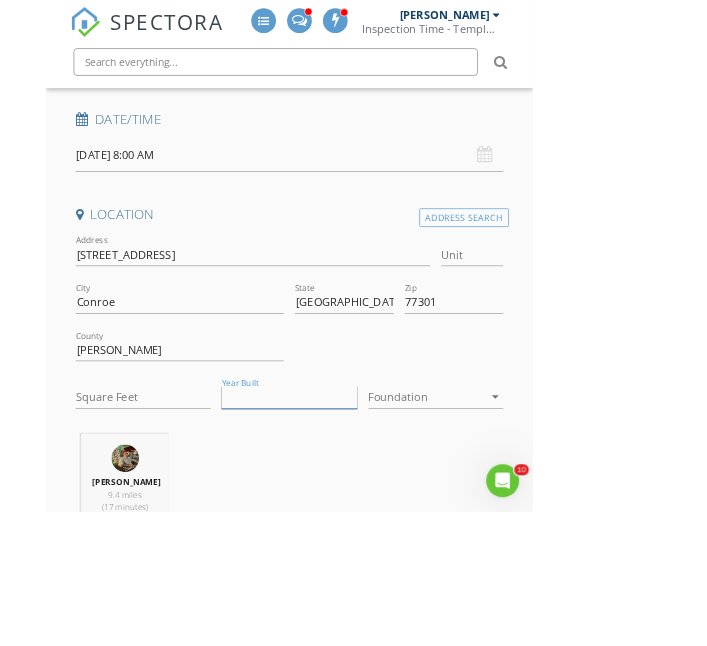 scroll, scrollTop: 448, scrollLeft: 0, axis: vertical 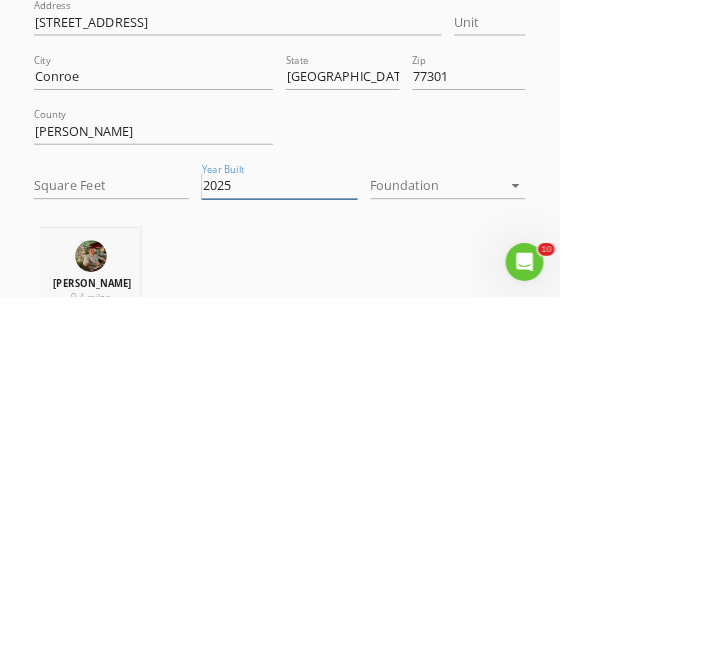 type on "2025" 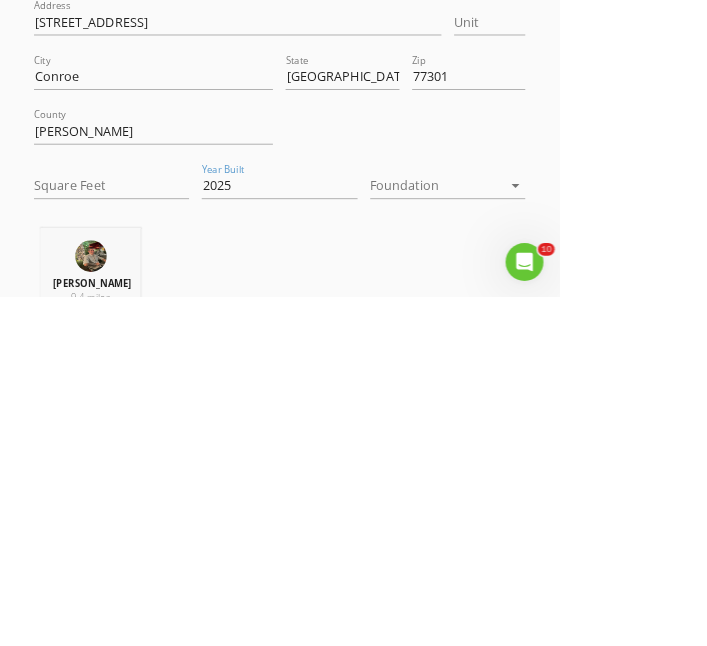 click at bounding box center [552, 506] 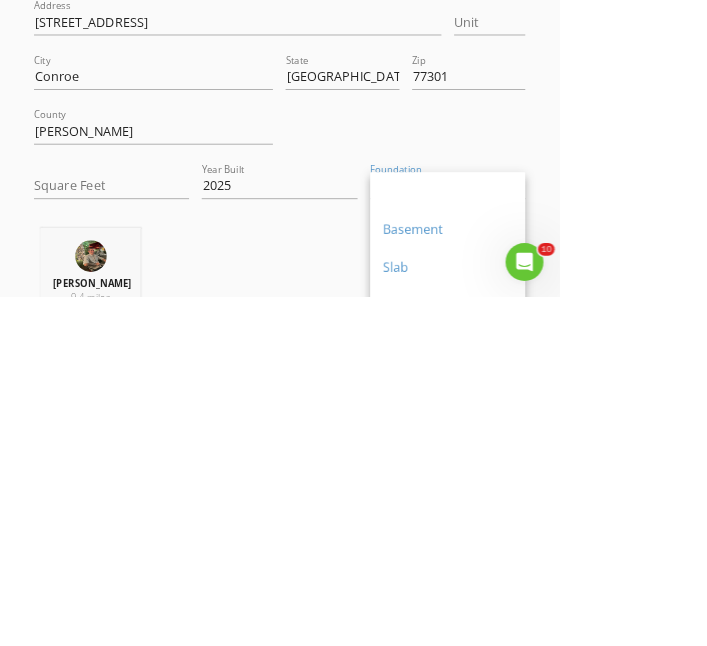 scroll, scrollTop: 448, scrollLeft: 0, axis: vertical 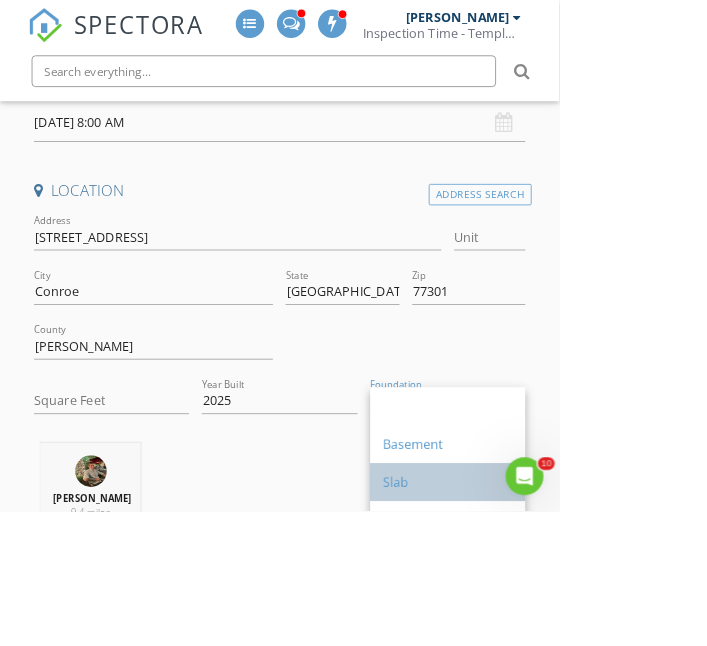 click on "Slab" at bounding box center (566, 609) 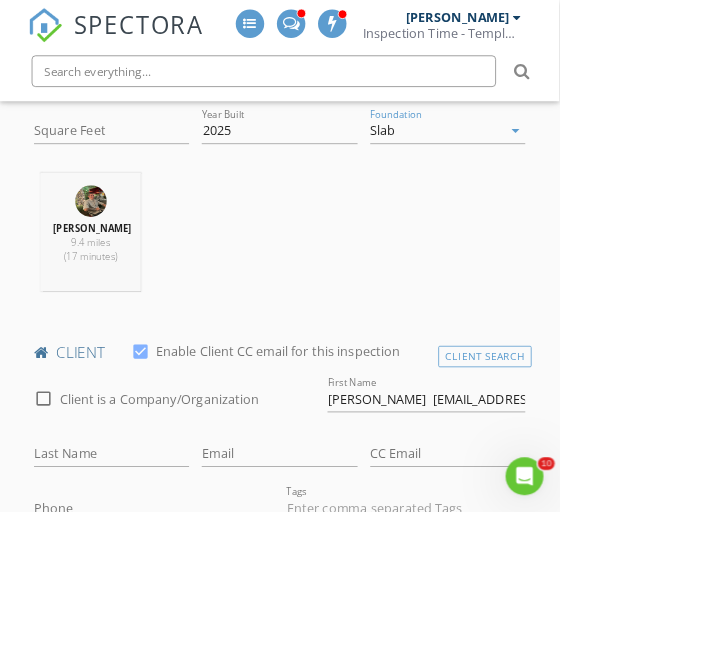 scroll, scrollTop: 791, scrollLeft: 0, axis: vertical 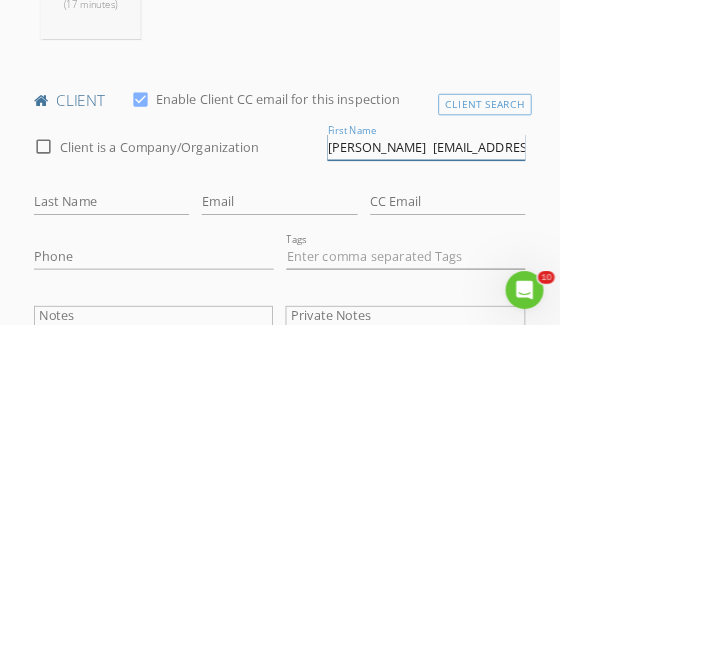 click on "John Krustchinsky  johnkru200@yahoo.com" at bounding box center (539, 421) 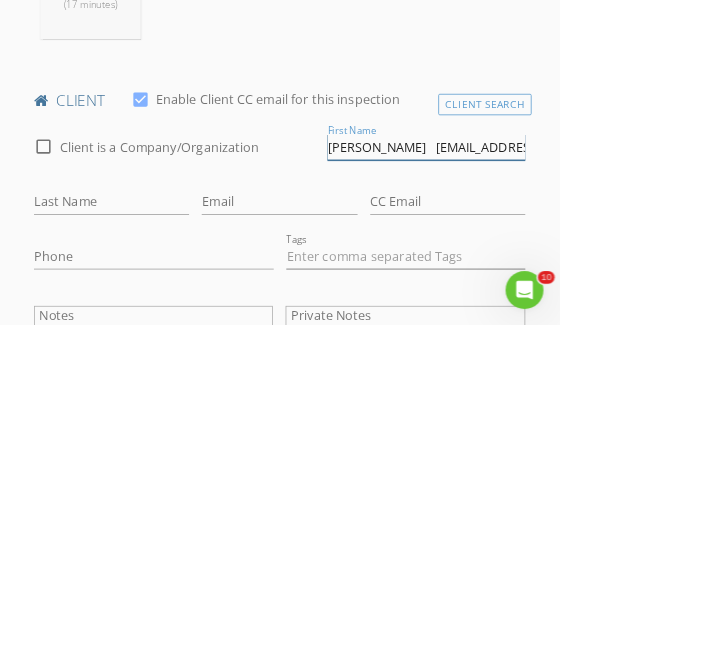 type on "John   johnkru200@yahoo.com" 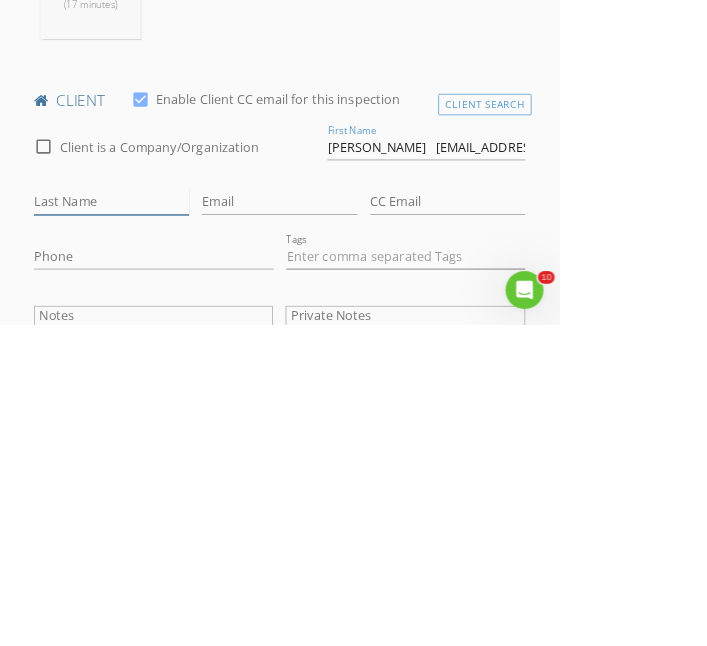 click on "Last Name" at bounding box center [141, 490] 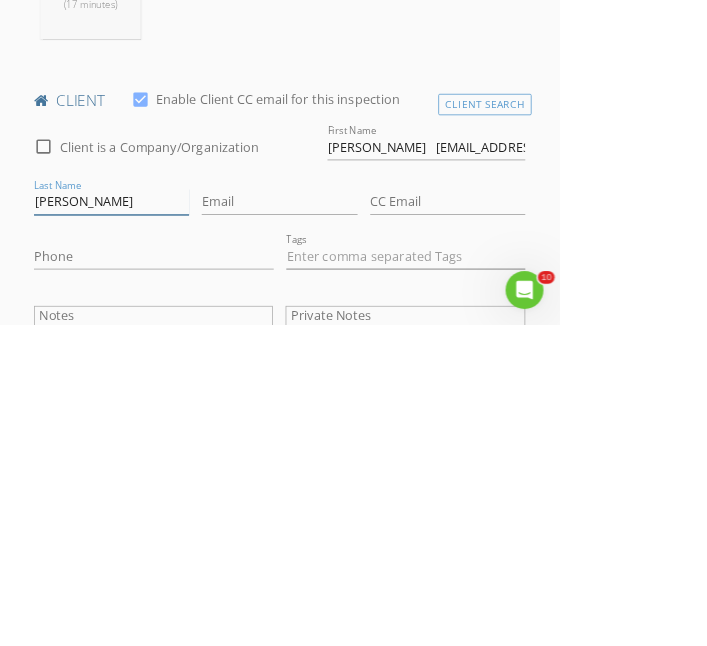 type on "Krustchinsky" 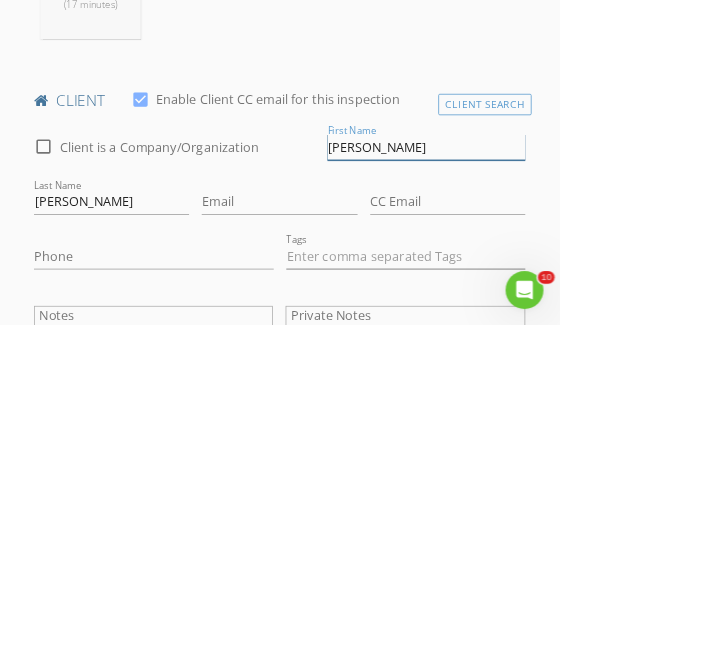 type on "John" 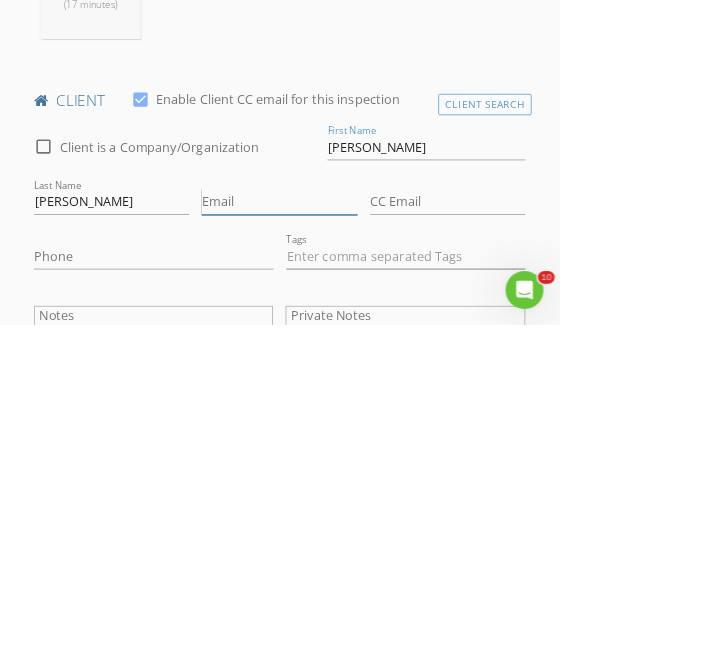 click on "Email" at bounding box center [353, 490] 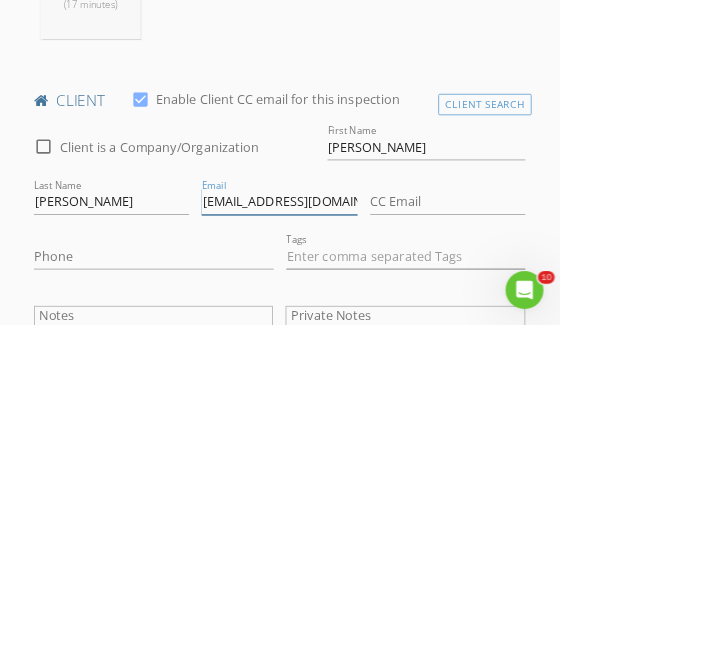 type on "johnkru200@yahoo.com" 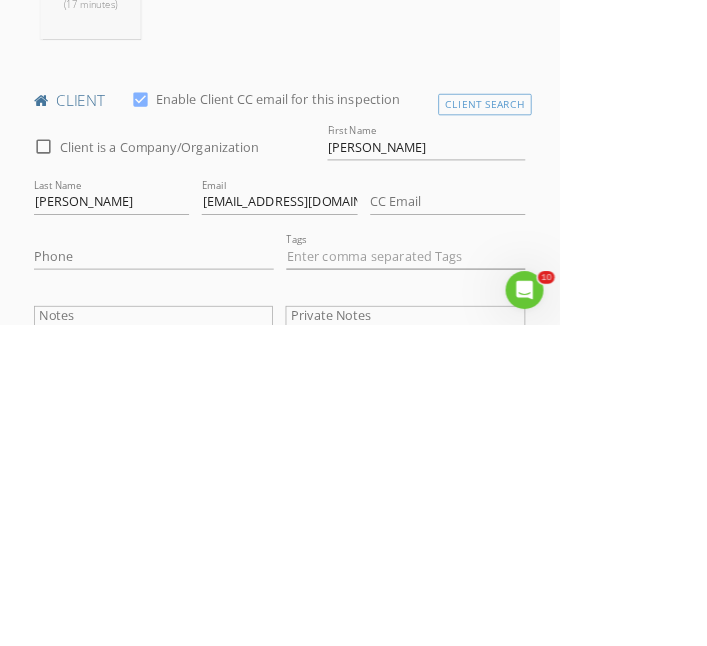 scroll, scrollTop: 872, scrollLeft: 0, axis: vertical 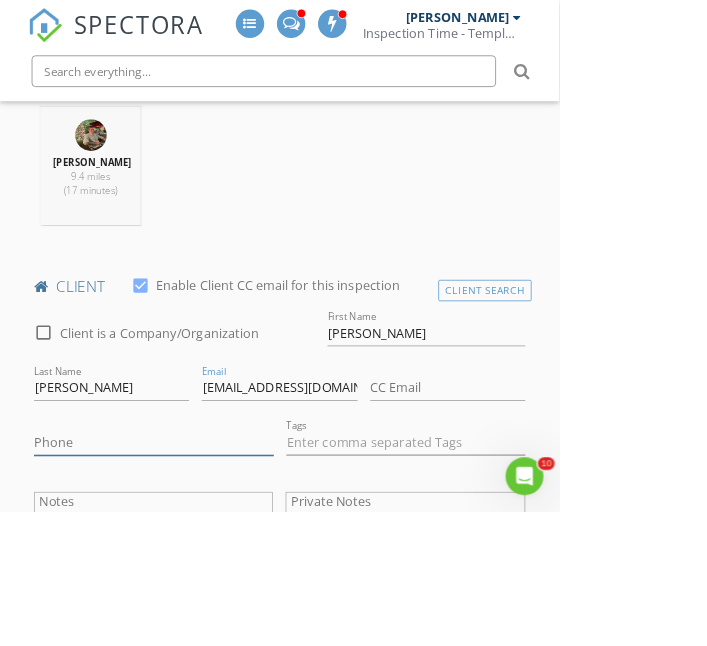 click on "Phone" at bounding box center (194, 559) 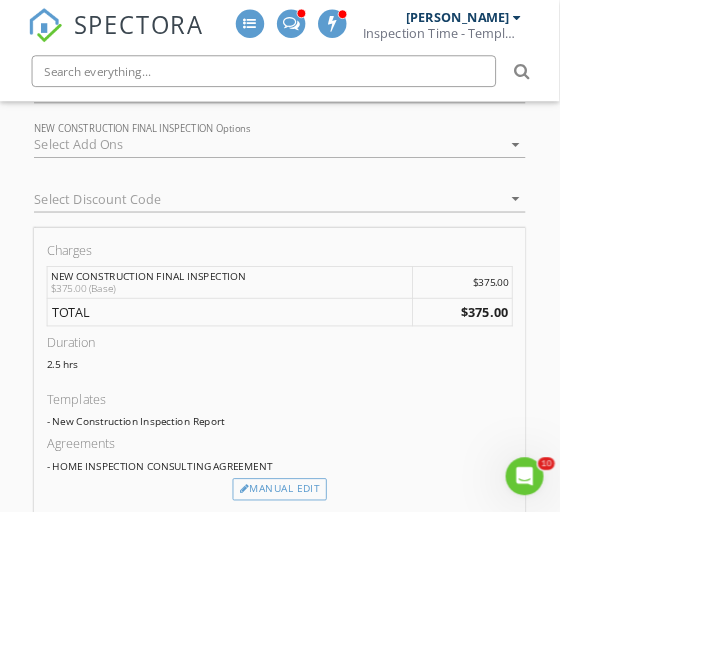 scroll, scrollTop: 1667, scrollLeft: 0, axis: vertical 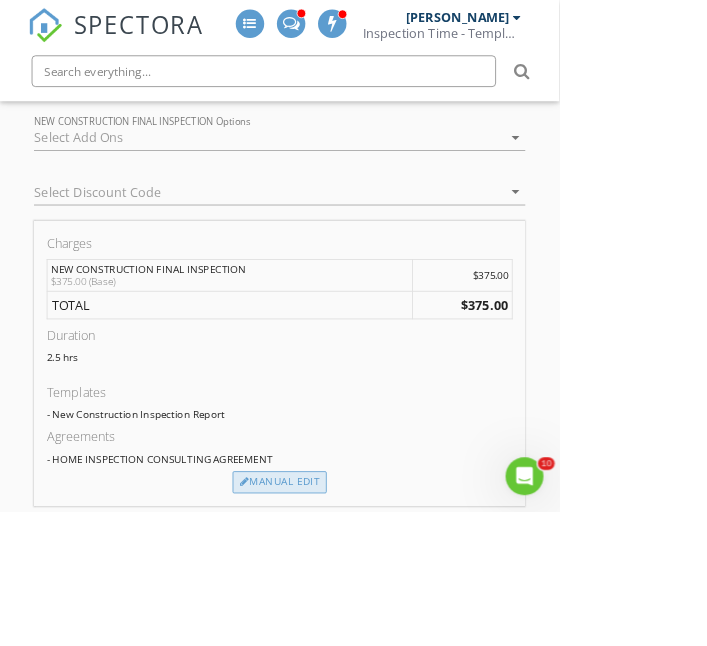 type on "281-891-9669" 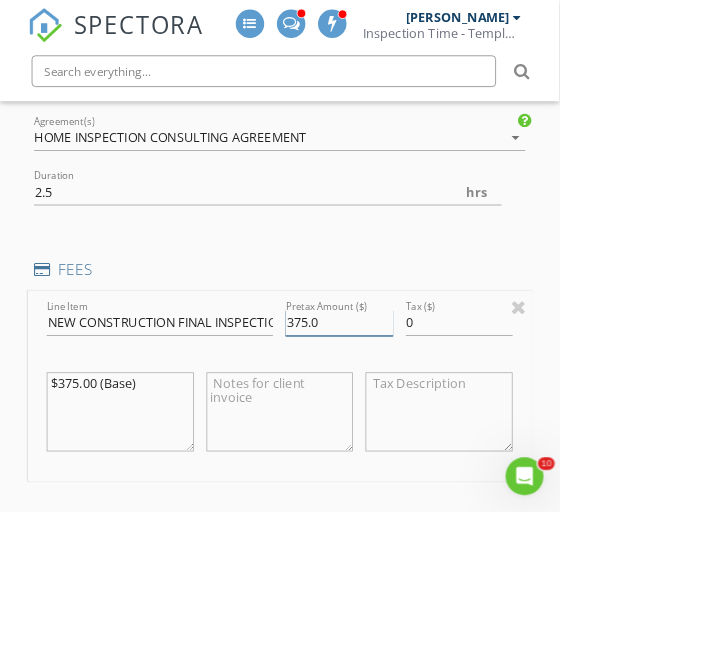 click on "375.0" at bounding box center [428, 408] 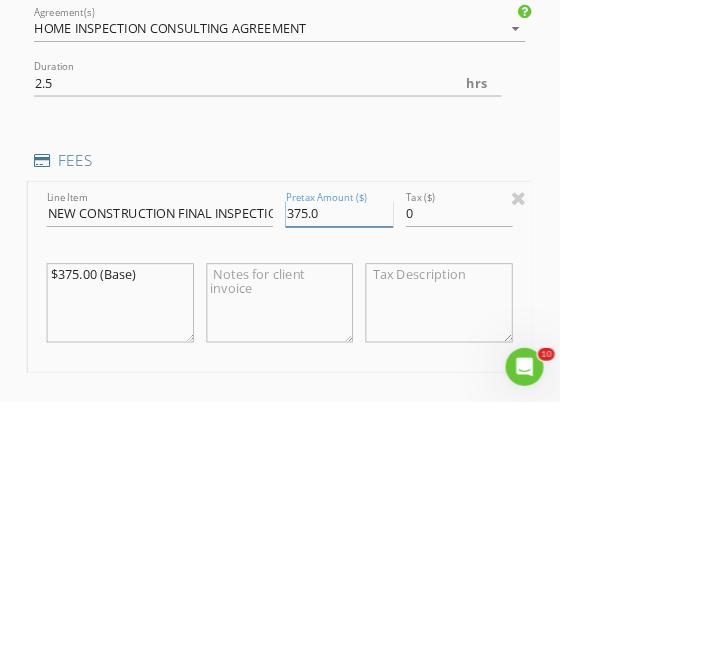 scroll, scrollTop: 1667, scrollLeft: 0, axis: vertical 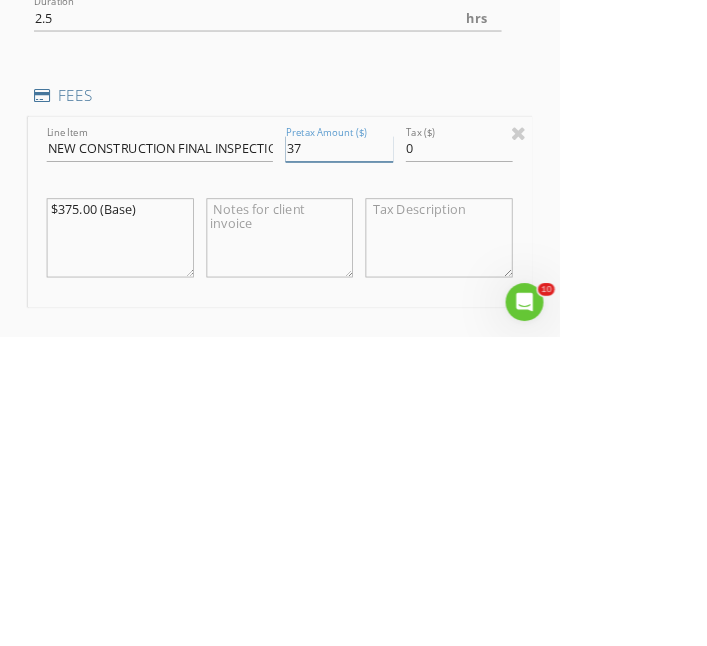 type on "3" 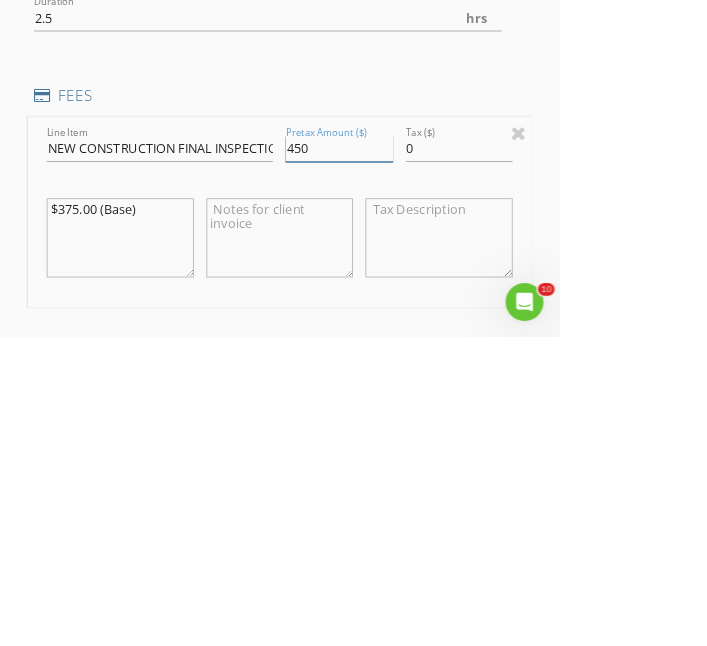 type on "450" 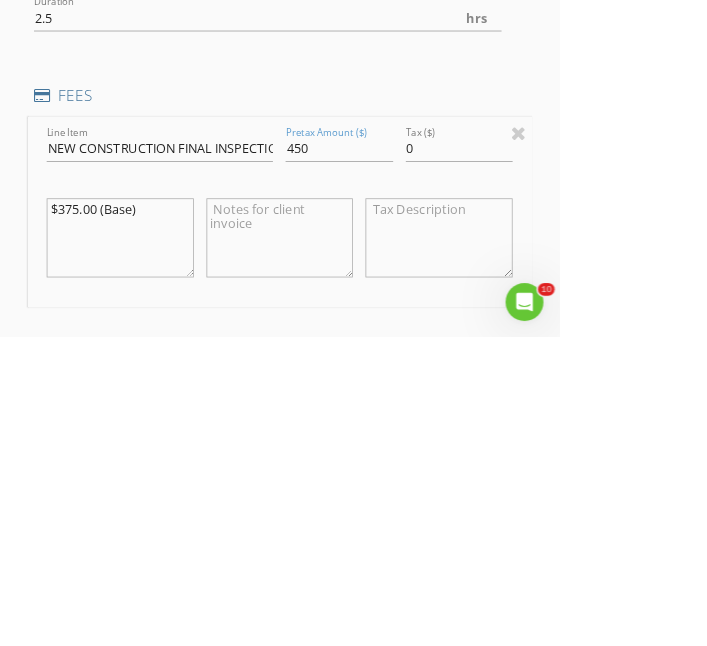click on "$375.00 (Base)" at bounding box center [151, 521] 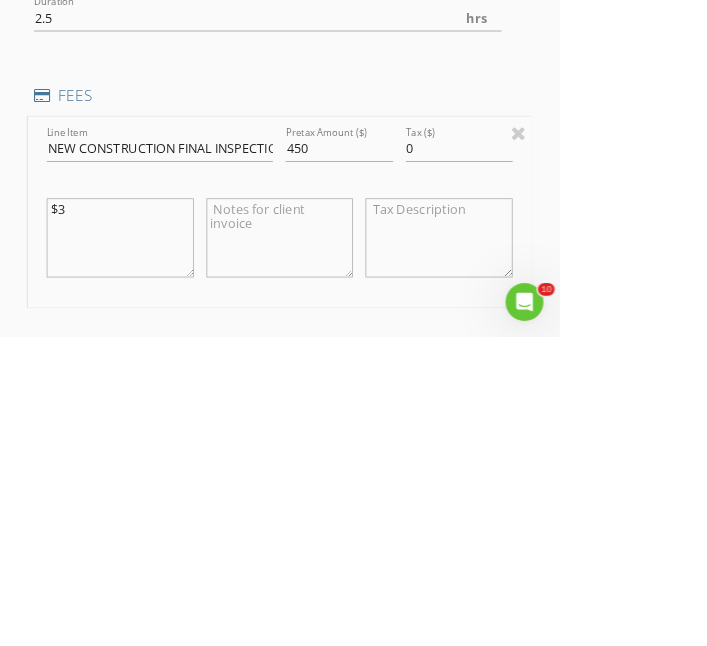 type on "$" 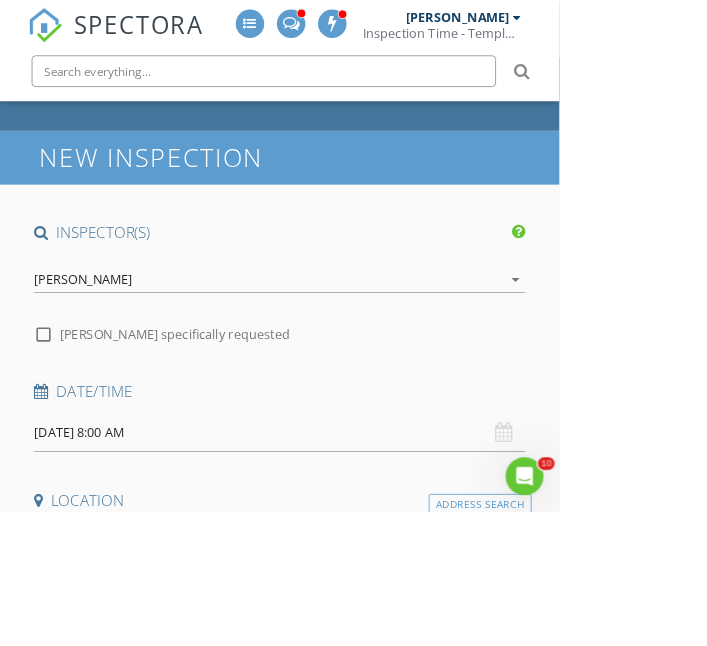 scroll, scrollTop: 60, scrollLeft: 0, axis: vertical 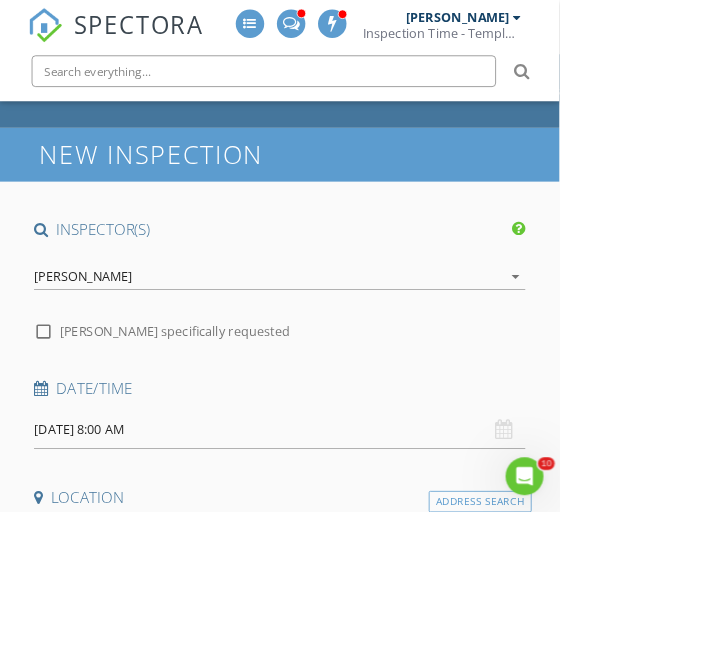 type 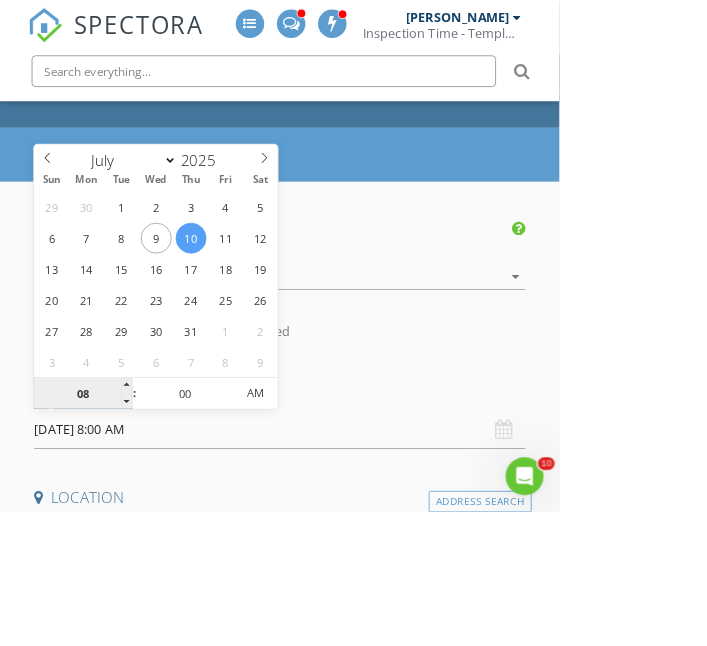 click on "08" at bounding box center (104, 497) 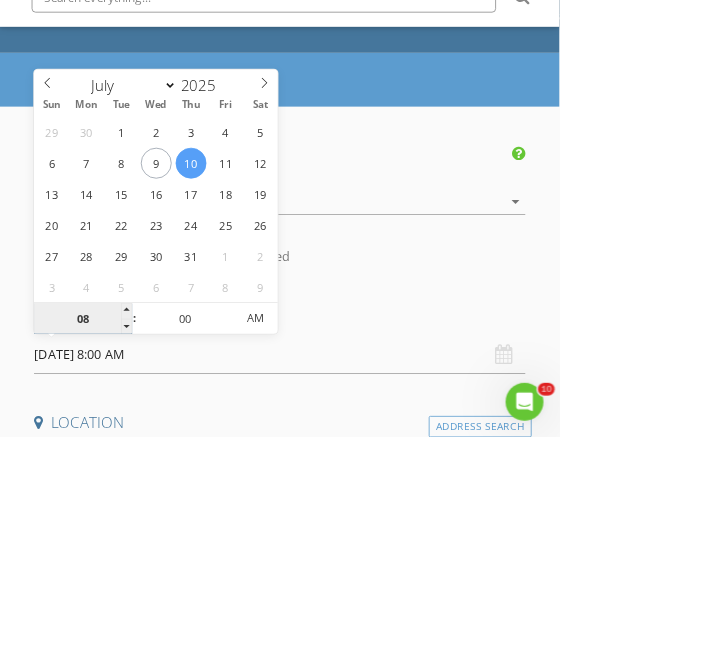 scroll, scrollTop: 60, scrollLeft: 0, axis: vertical 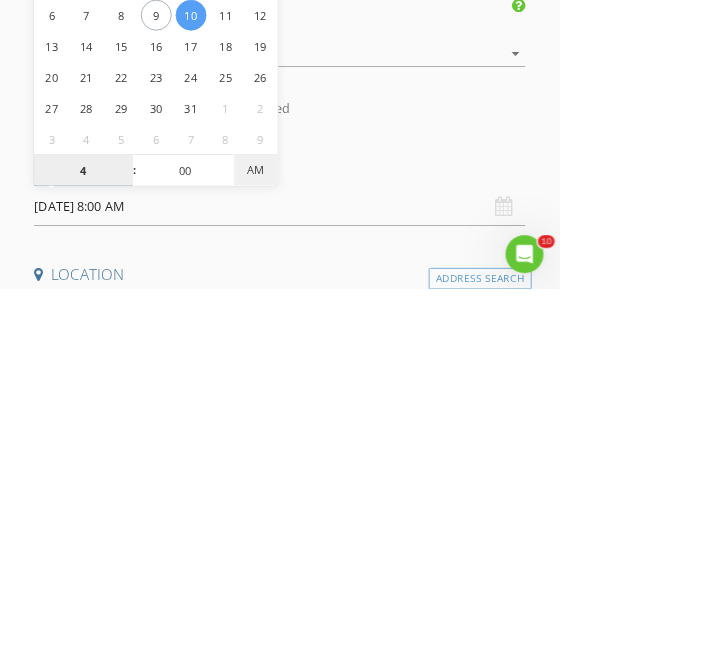 click on "AM" at bounding box center (323, 496) 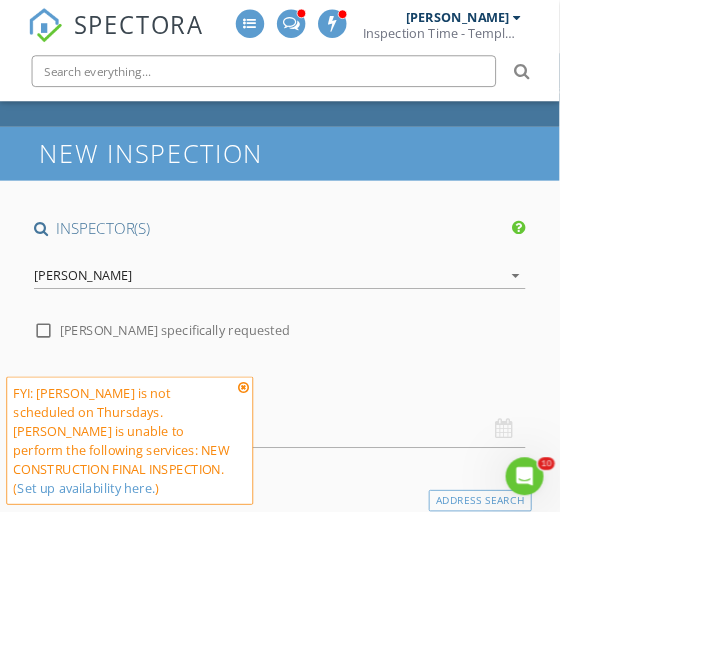 click on "SPECTORA
Aaron Davis
Inspection Time - Temple/Waco
Role:
Inspector
Change Role
Dashboard
New Inspection
Inspections
Calendar
Template Editor
Contacts
Automations
Team
Metrics
Payments
Data Exports
Billing
Conversations
Tasks
Reporting
Advanced
Equipment
Settings
What's New
Sign Out
Change Active Role
Your account has more than one possible role. Please choose how you'd like to view the site:
Company/Agency
City
Role
Dashboard
Templates
Metrics
Tasks
Paysplits
Pay Reports
Inspections
Settings
Support Center
Basement Slab Crawlspace       Truck" at bounding box center (353, 2176) 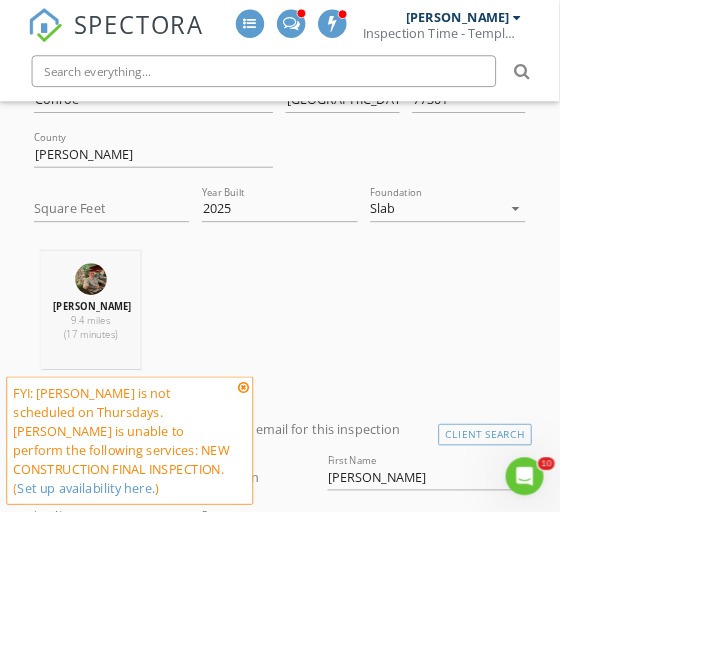 click at bounding box center (308, 489) 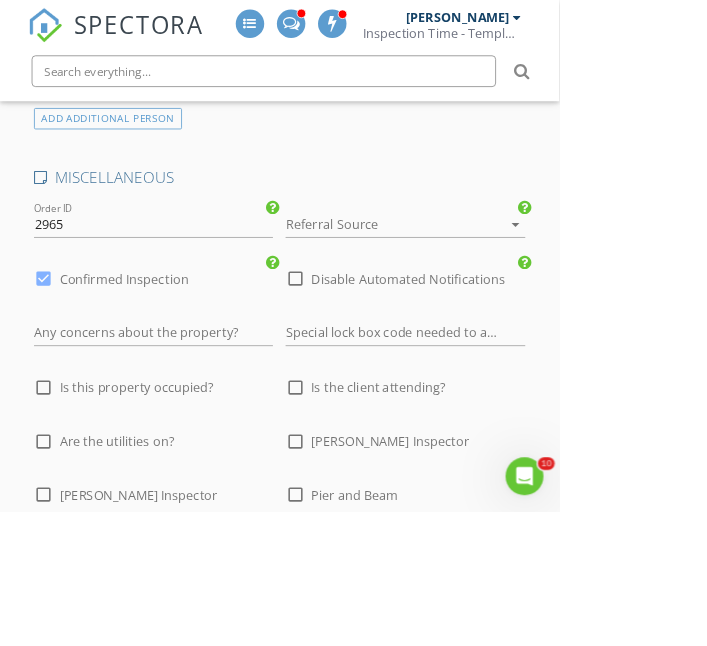 scroll, scrollTop: 3529, scrollLeft: 0, axis: vertical 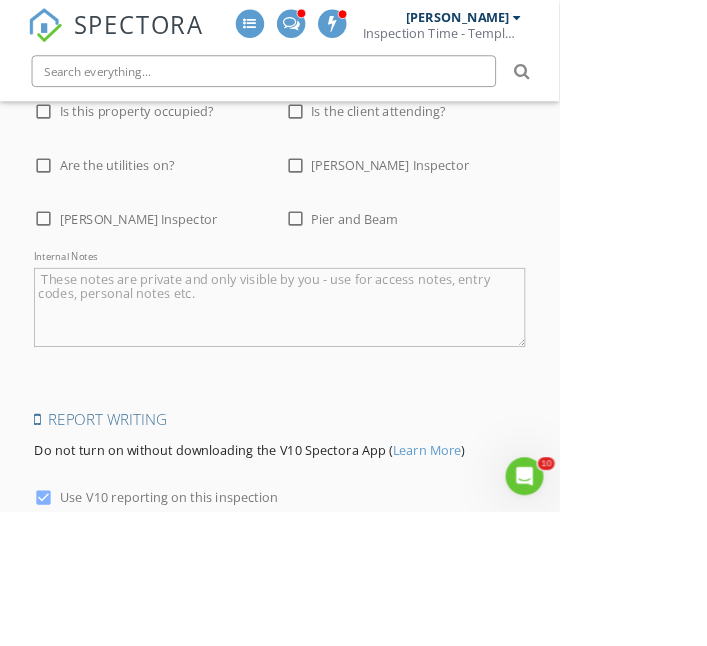 click on "Save Inspection" at bounding box center [353, 855] 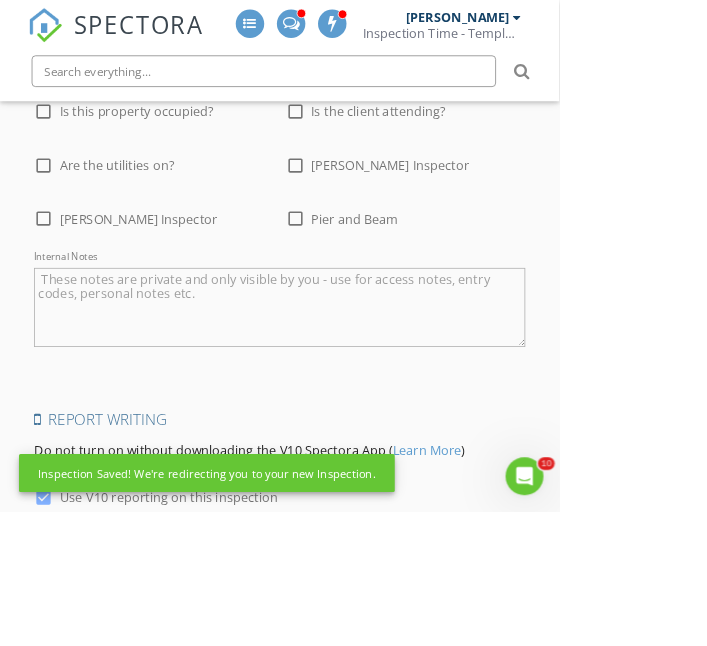 scroll, scrollTop: 3630, scrollLeft: 0, axis: vertical 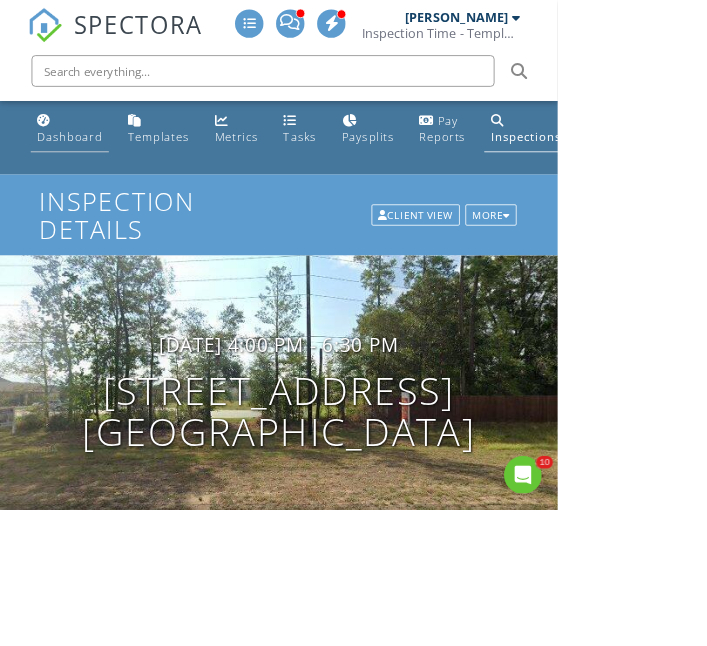 click on "Dashboard" at bounding box center [88, 173] 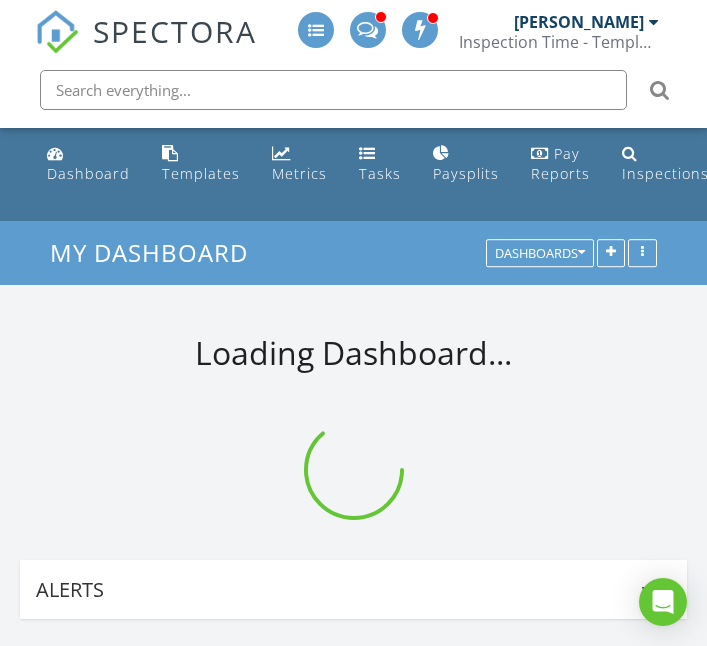 scroll, scrollTop: 0, scrollLeft: 0, axis: both 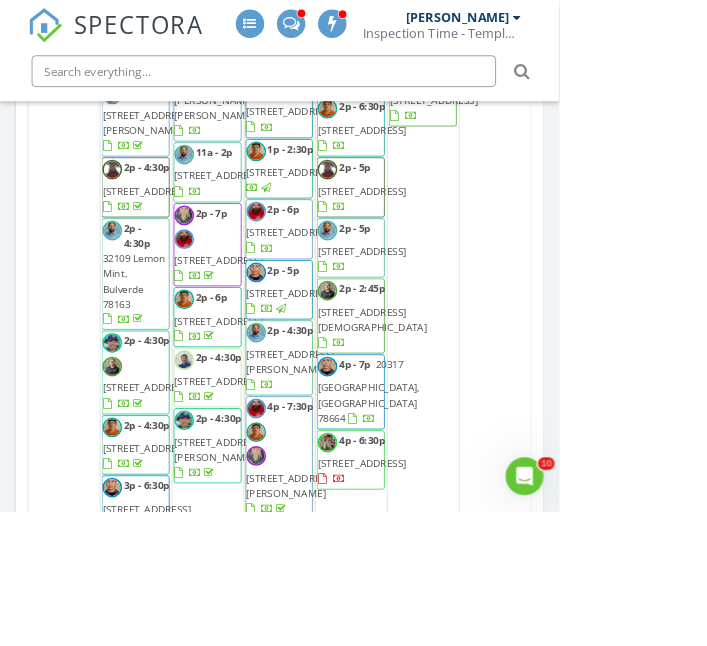 click at bounding box center (333, 90) 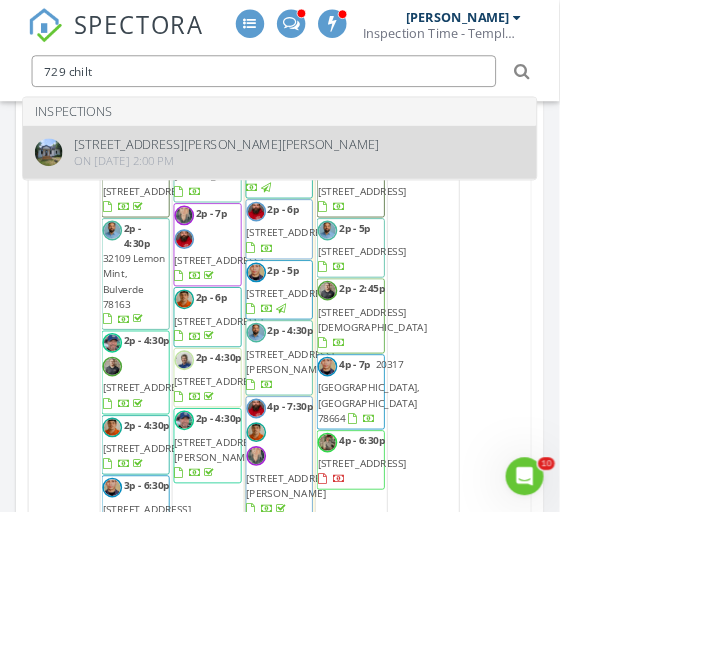 type on "729 chilt" 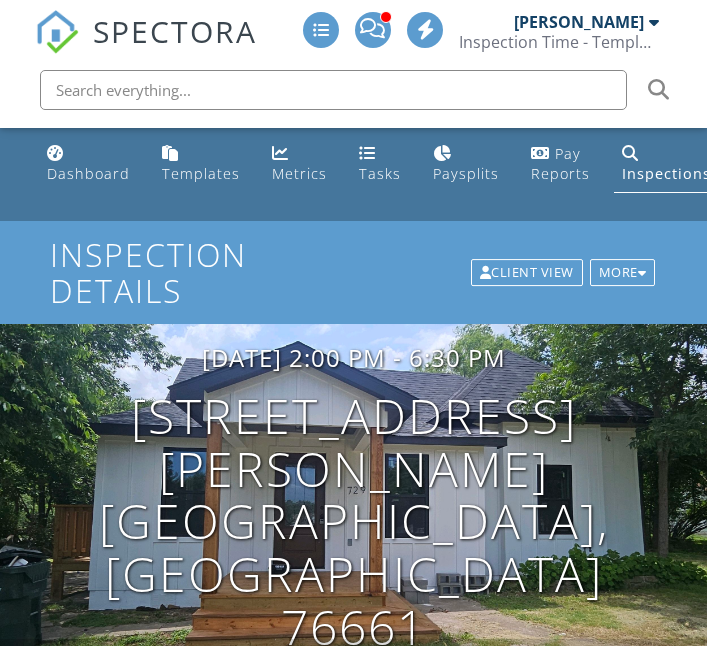 scroll, scrollTop: 0, scrollLeft: 0, axis: both 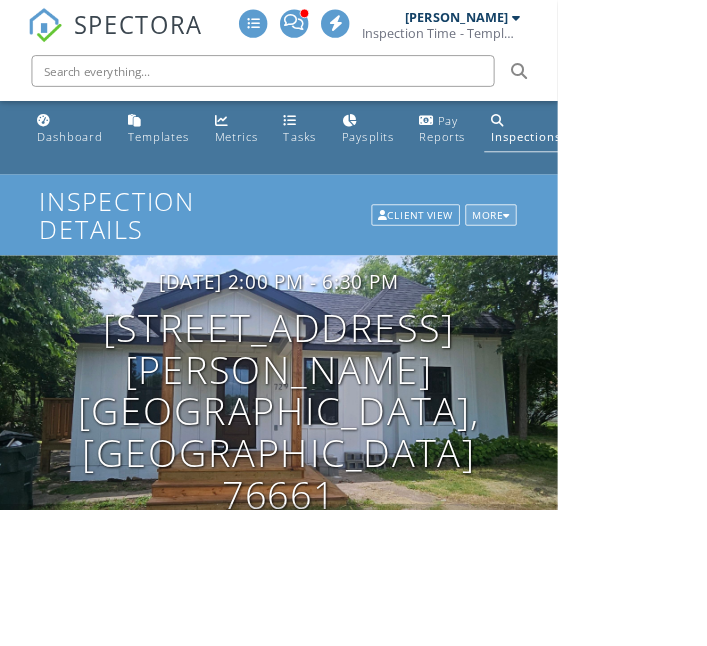 click on "More" at bounding box center (623, 273) 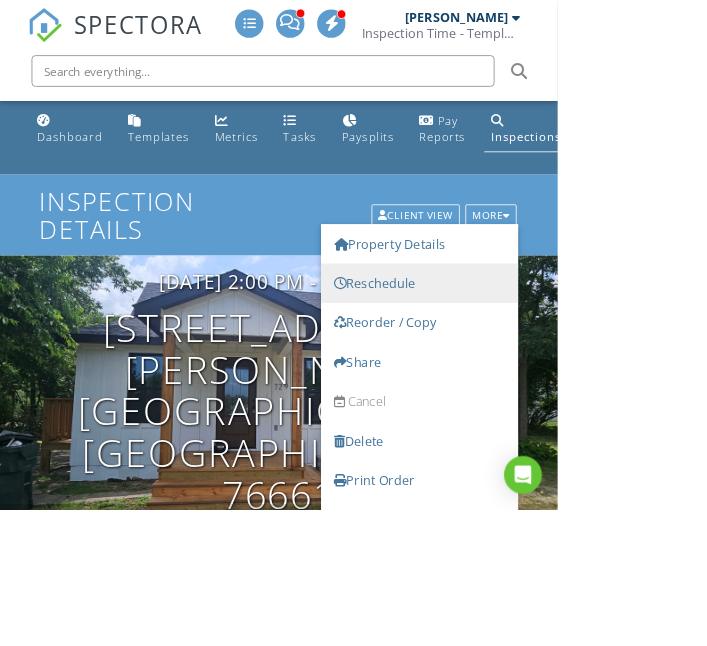 click on "Reschedule" at bounding box center [532, 359] 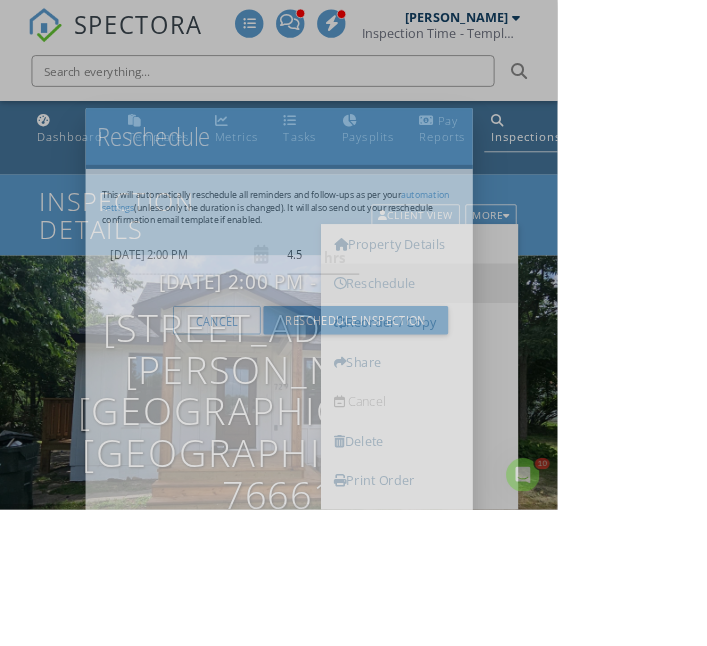 scroll, scrollTop: 0, scrollLeft: 0, axis: both 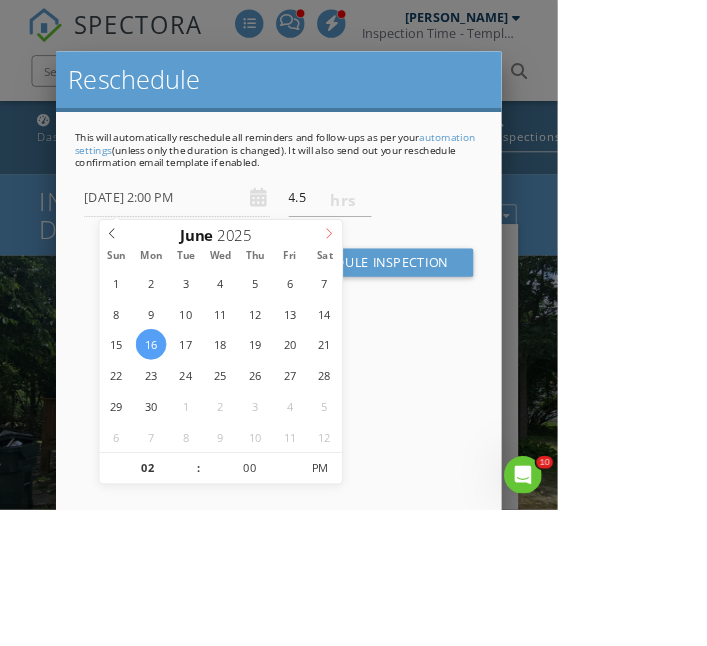 click 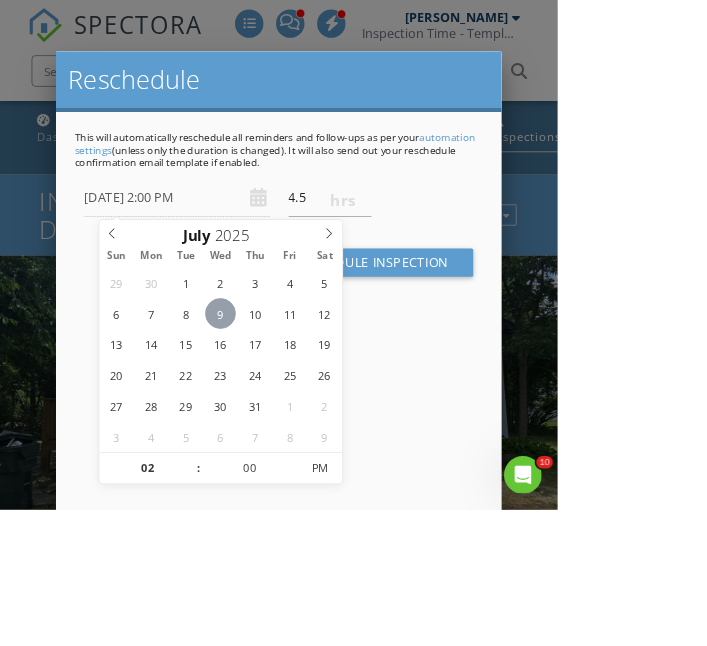 type on "[DATE] 2:00 PM" 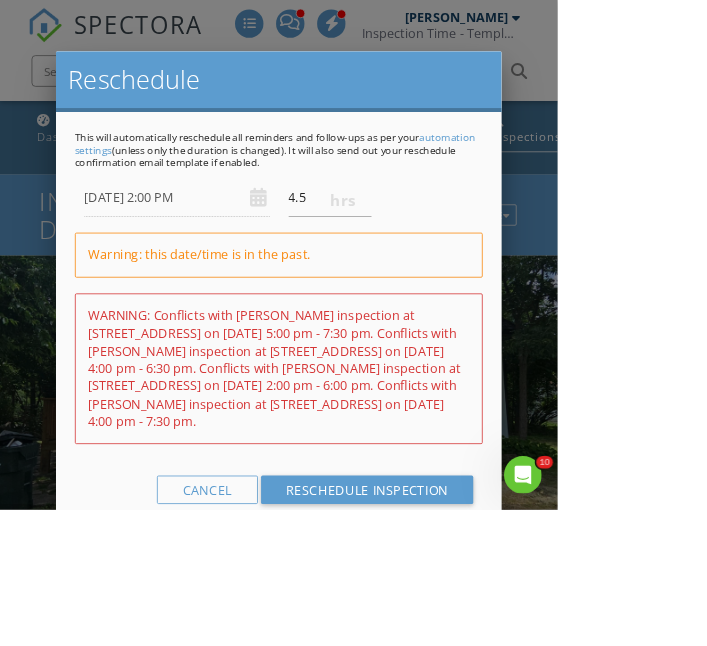 click on "automation settings" at bounding box center (349, 182) 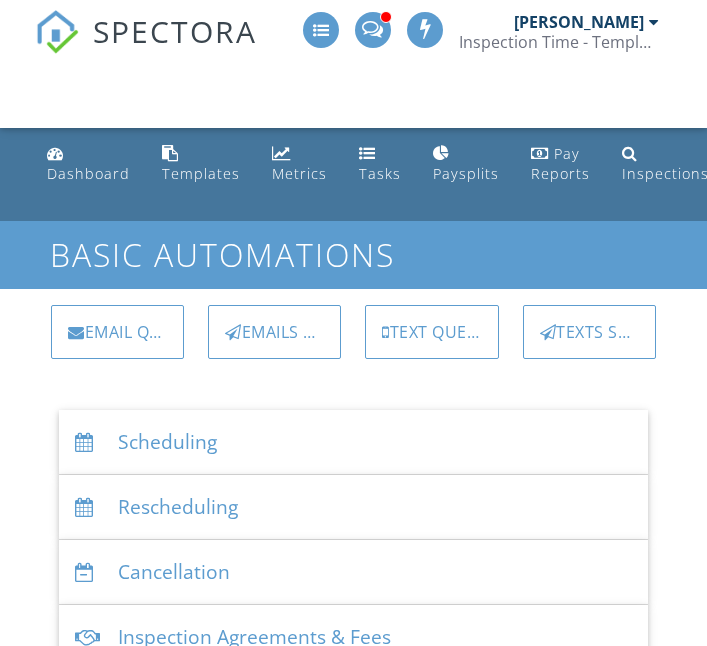 scroll, scrollTop: 0, scrollLeft: 0, axis: both 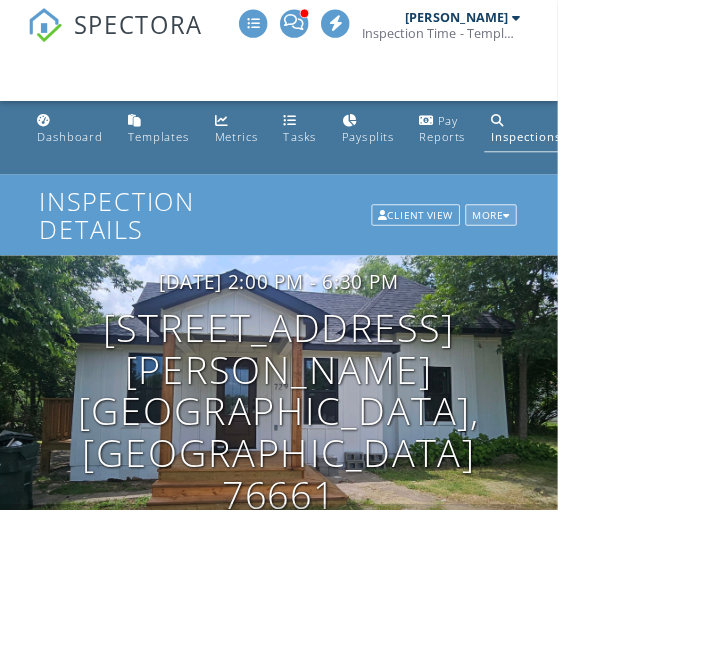 click on "More" at bounding box center [623, 273] 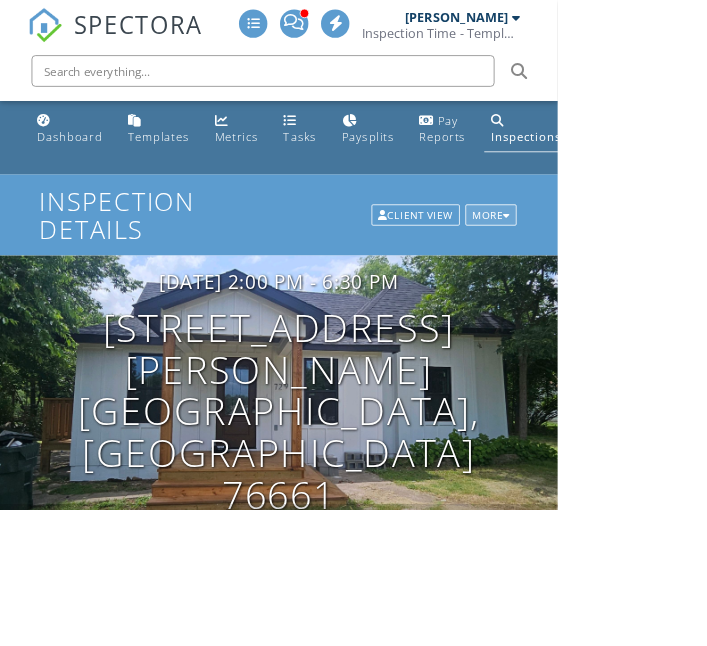 click on "More" at bounding box center (623, 273) 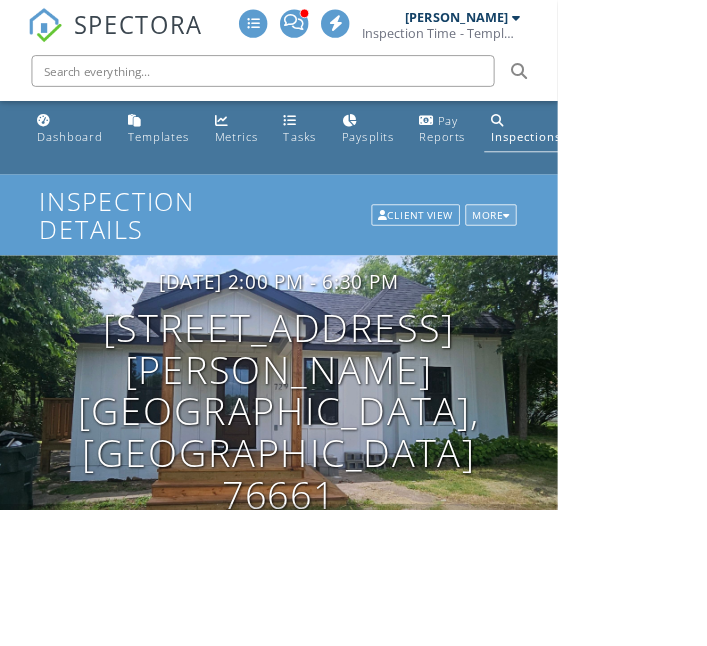 scroll, scrollTop: 0, scrollLeft: 0, axis: both 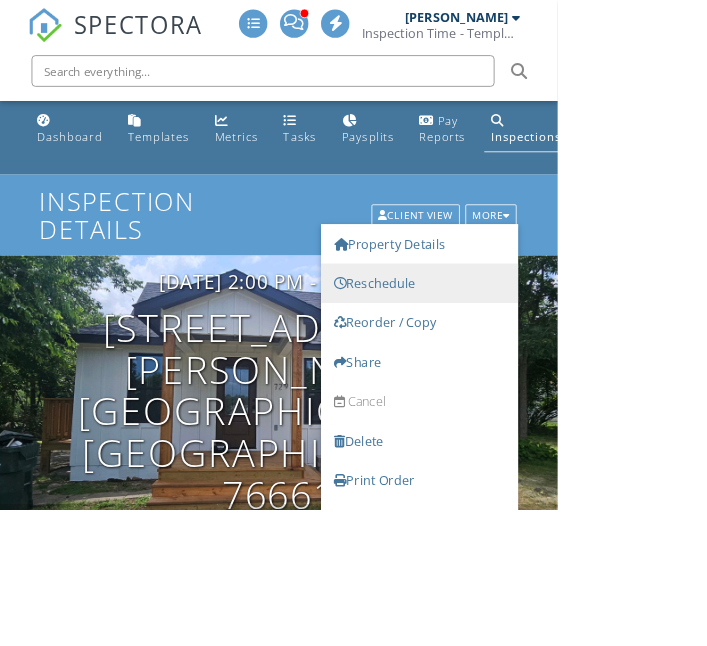 click on "Reschedule" at bounding box center [532, 359] 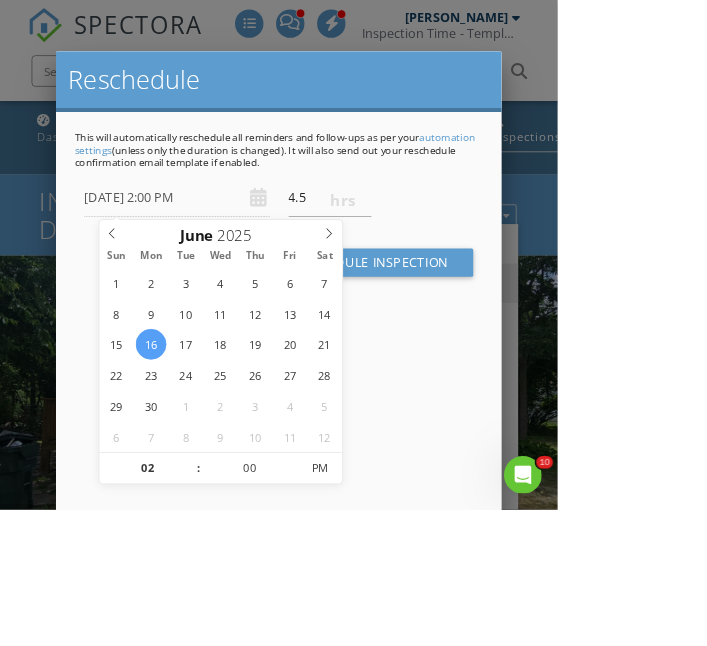 scroll, scrollTop: 0, scrollLeft: 0, axis: both 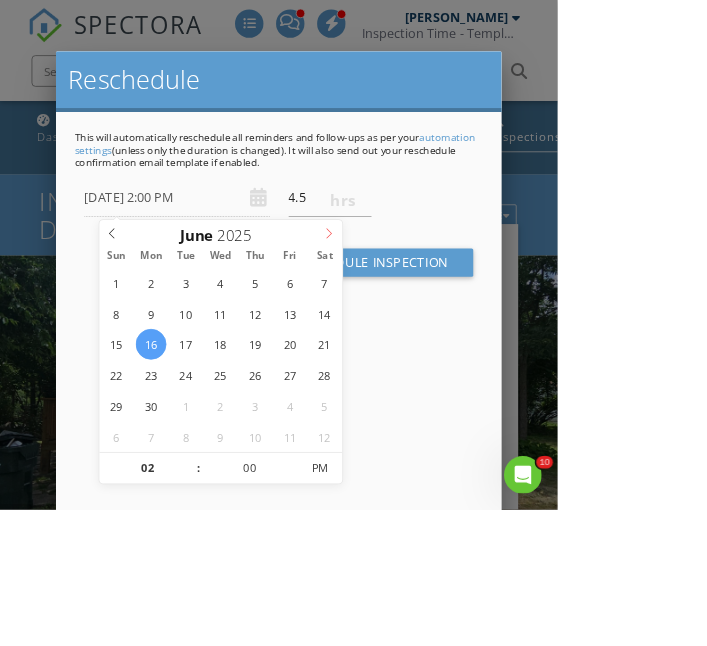 click 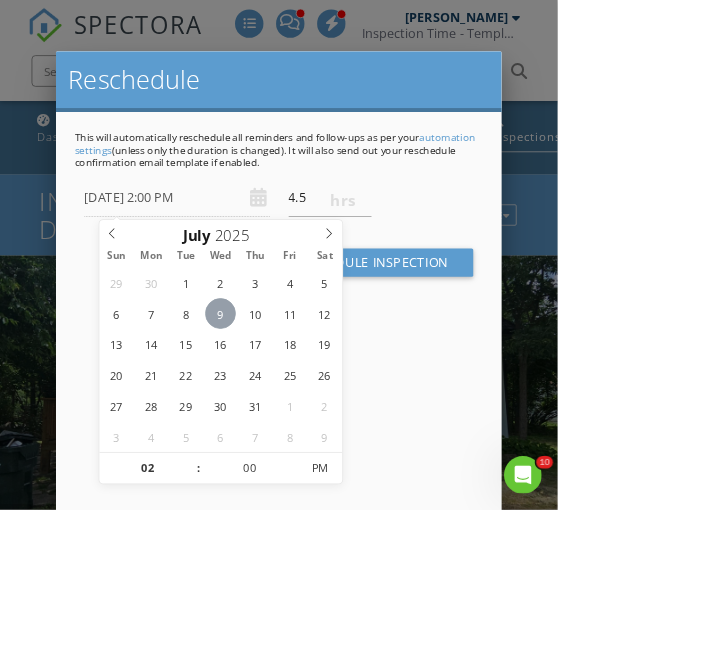 type on "07/09/2025 2:00 PM" 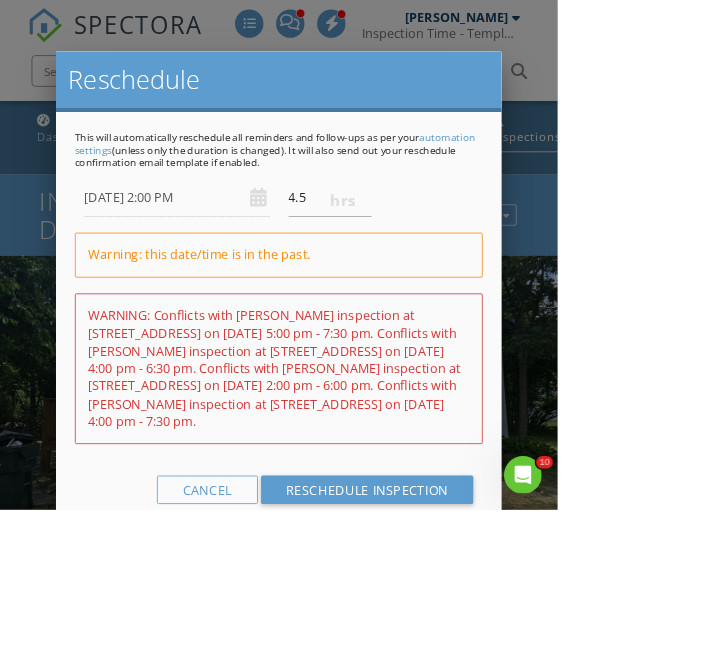 click on "07/09/2025 2:00 PM
4.5
Warning: this date/time is in the past.
WARNING: Conflicts with Aaron Davis's inspection at 195 County Rd 1282 on 07/09/2025  5:00 pm - 7:30 pm. Conflicts with Aaron Davis's inspection at 4978 Morning Strm Dr on 07/09/2025  4:00 pm - 6:30 pm. Conflicts with Aaron Davis's inspection at 405 E Libra Dr on 07/09/2025  2:00 pm - 6:00 pm. Conflicts with Aaron Davis's inspection at 901 Daffan Ave on 07/09/2025  4:00 pm - 7:30 pm.
Cancel
Reschedule Inspection" at bounding box center (354, 439) 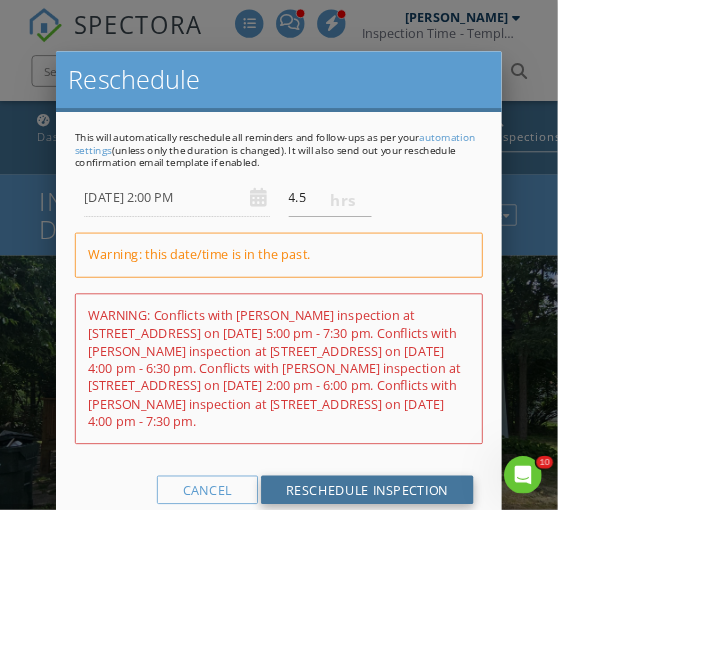 click on "Reschedule Inspection" at bounding box center [466, 621] 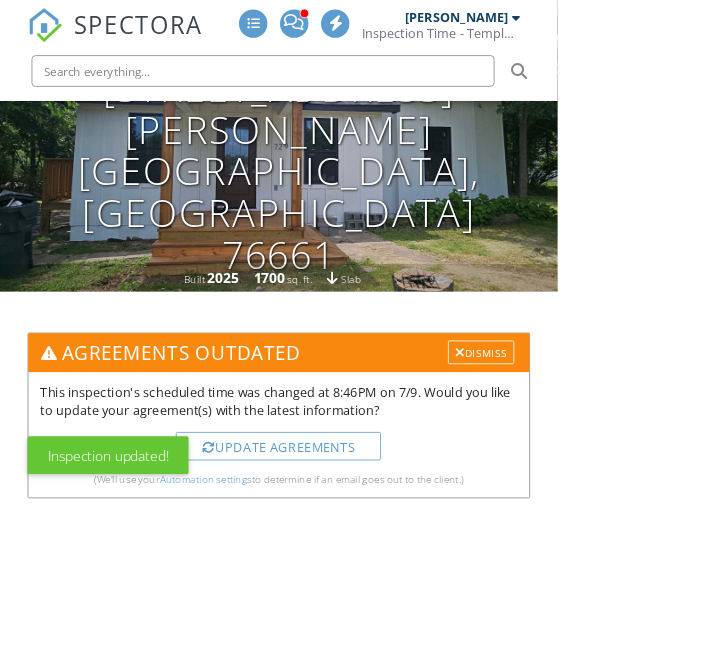 scroll, scrollTop: 304, scrollLeft: 0, axis: vertical 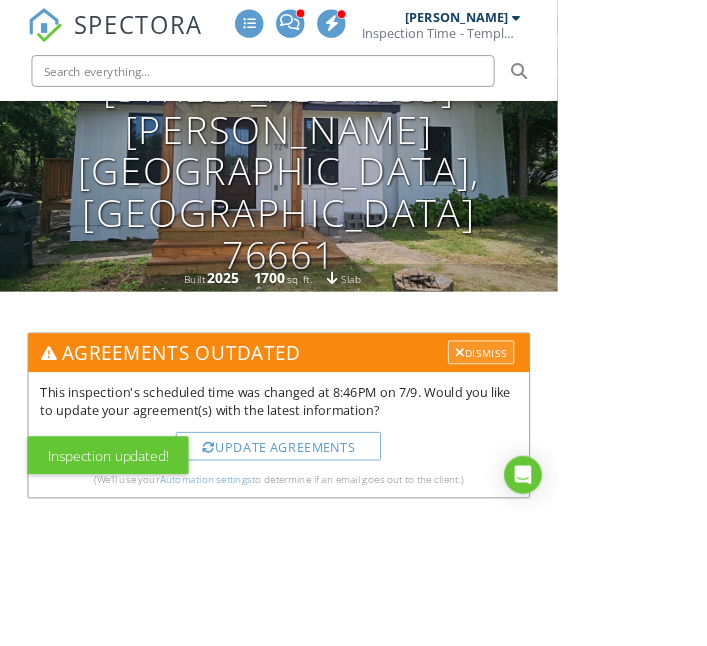 click on "Dismiss" at bounding box center [610, 447] 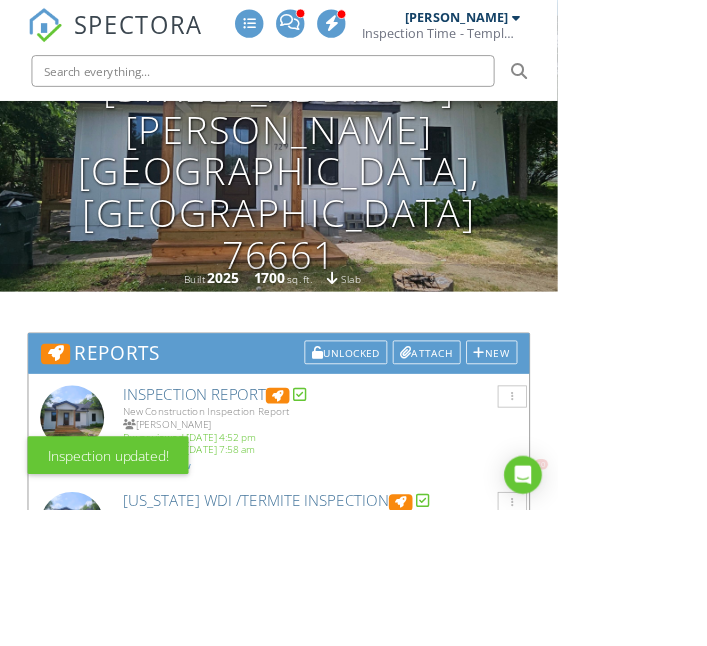 scroll, scrollTop: 0, scrollLeft: 0, axis: both 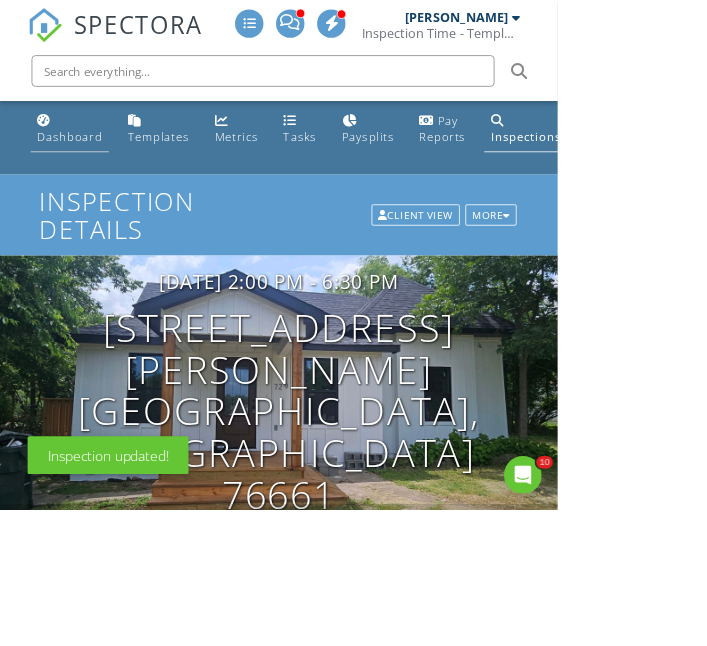 click on "Dashboard" at bounding box center [88, 173] 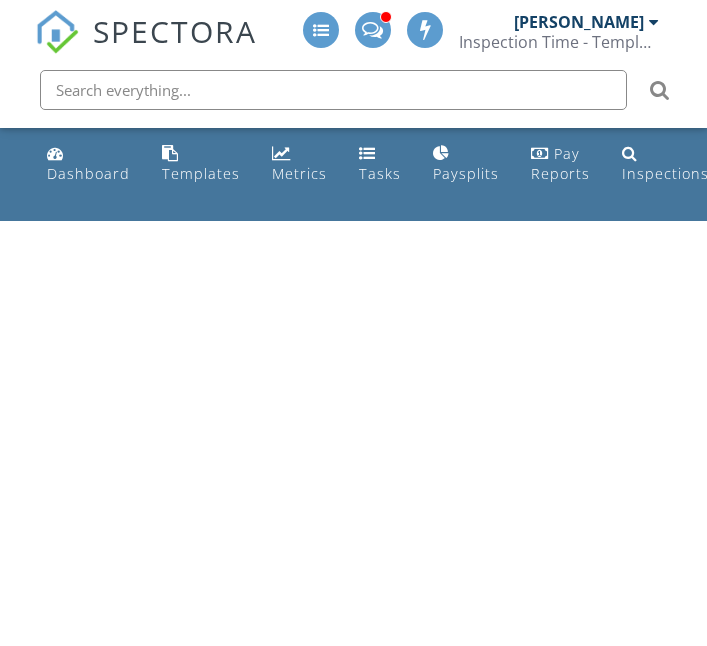 scroll, scrollTop: 0, scrollLeft: 0, axis: both 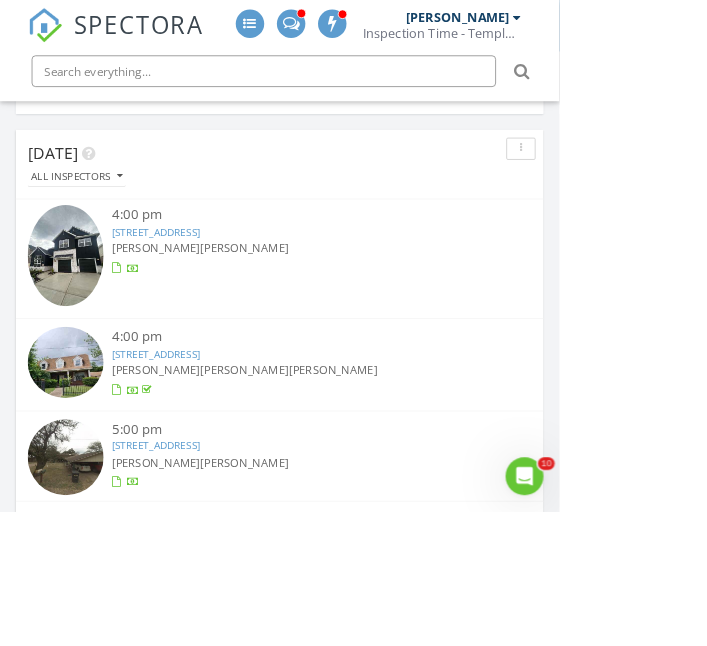 click on "[STREET_ADDRESS]" at bounding box center (197, 563) 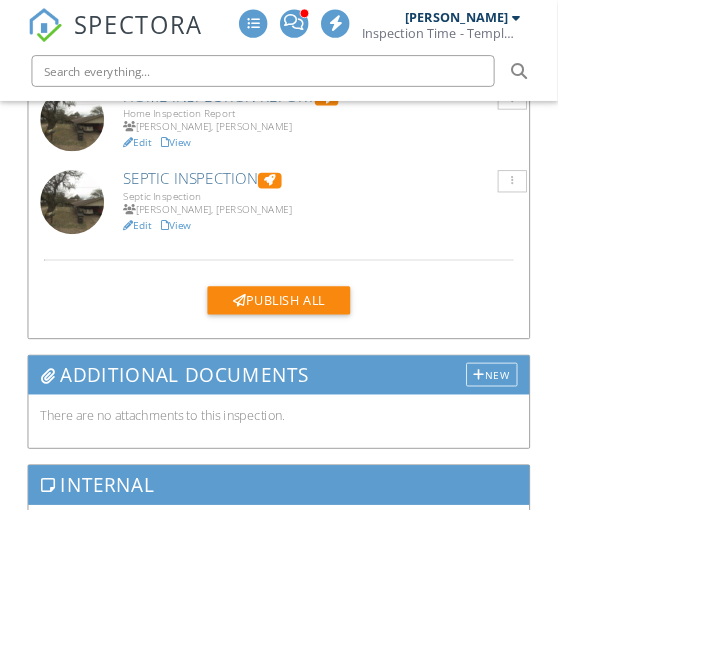 scroll, scrollTop: 1215, scrollLeft: 0, axis: vertical 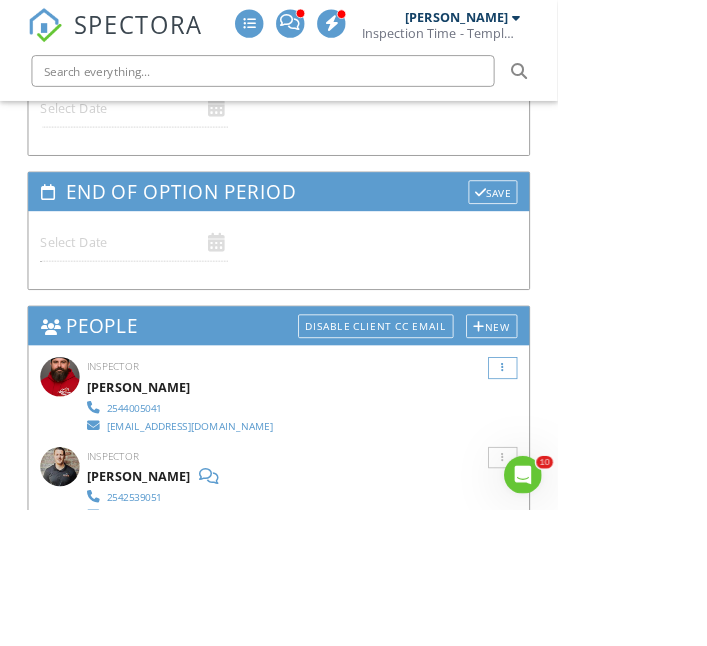 click at bounding box center (637, 467) 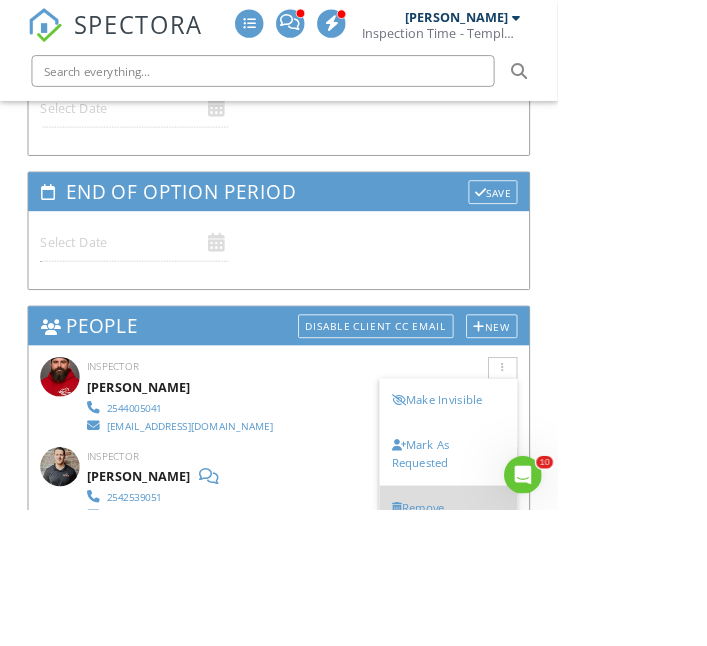 click on "Remove" at bounding box center (568, 644) 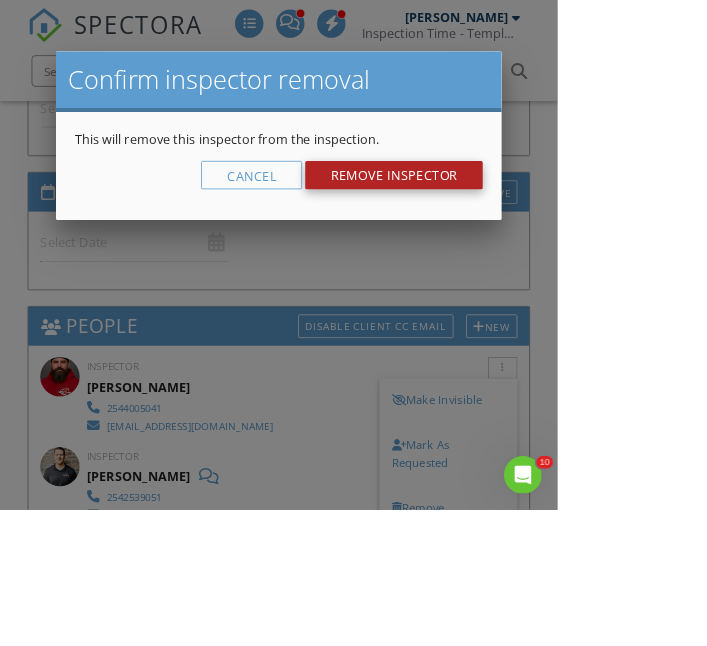 click on "Remove Inspector" at bounding box center [499, 222] 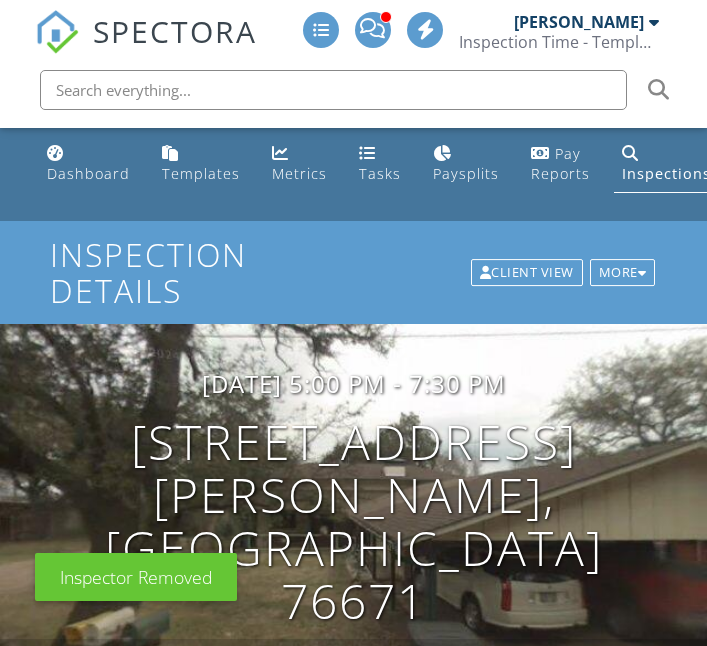 scroll, scrollTop: 0, scrollLeft: 0, axis: both 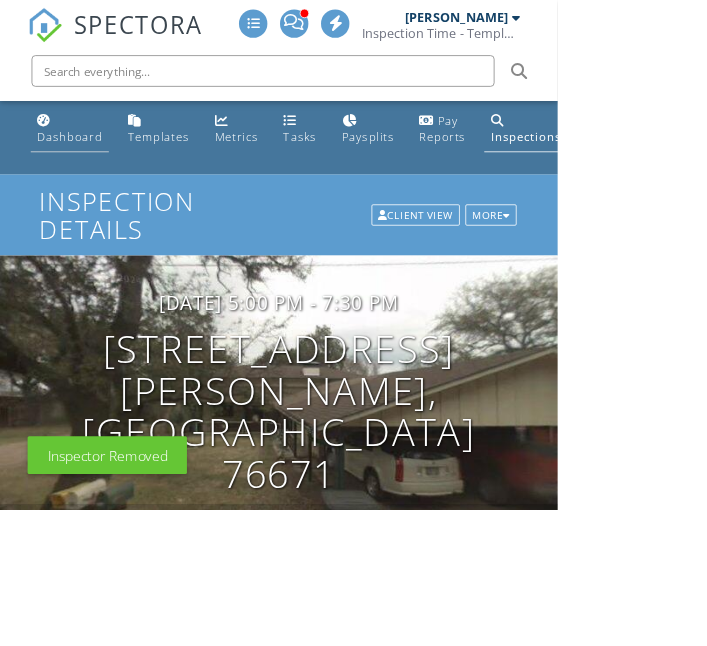 click on "Dashboard" at bounding box center (88, 173) 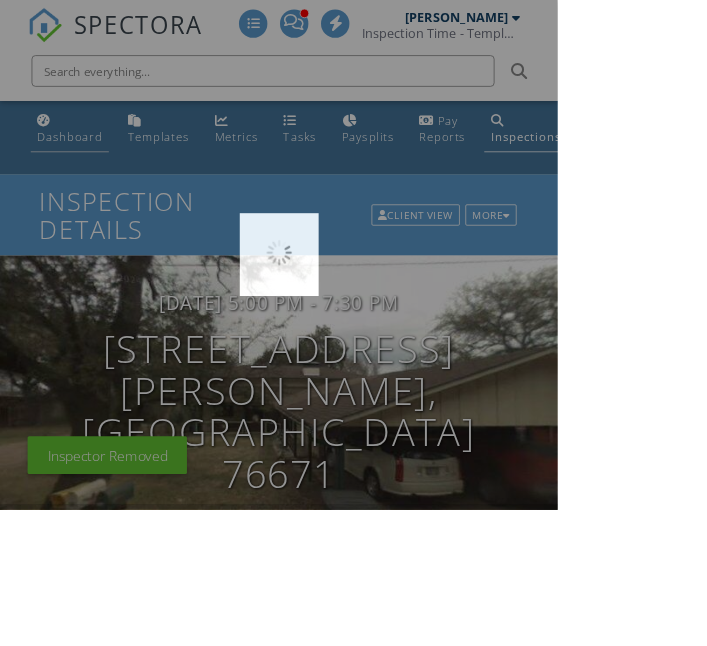 scroll, scrollTop: 0, scrollLeft: 0, axis: both 